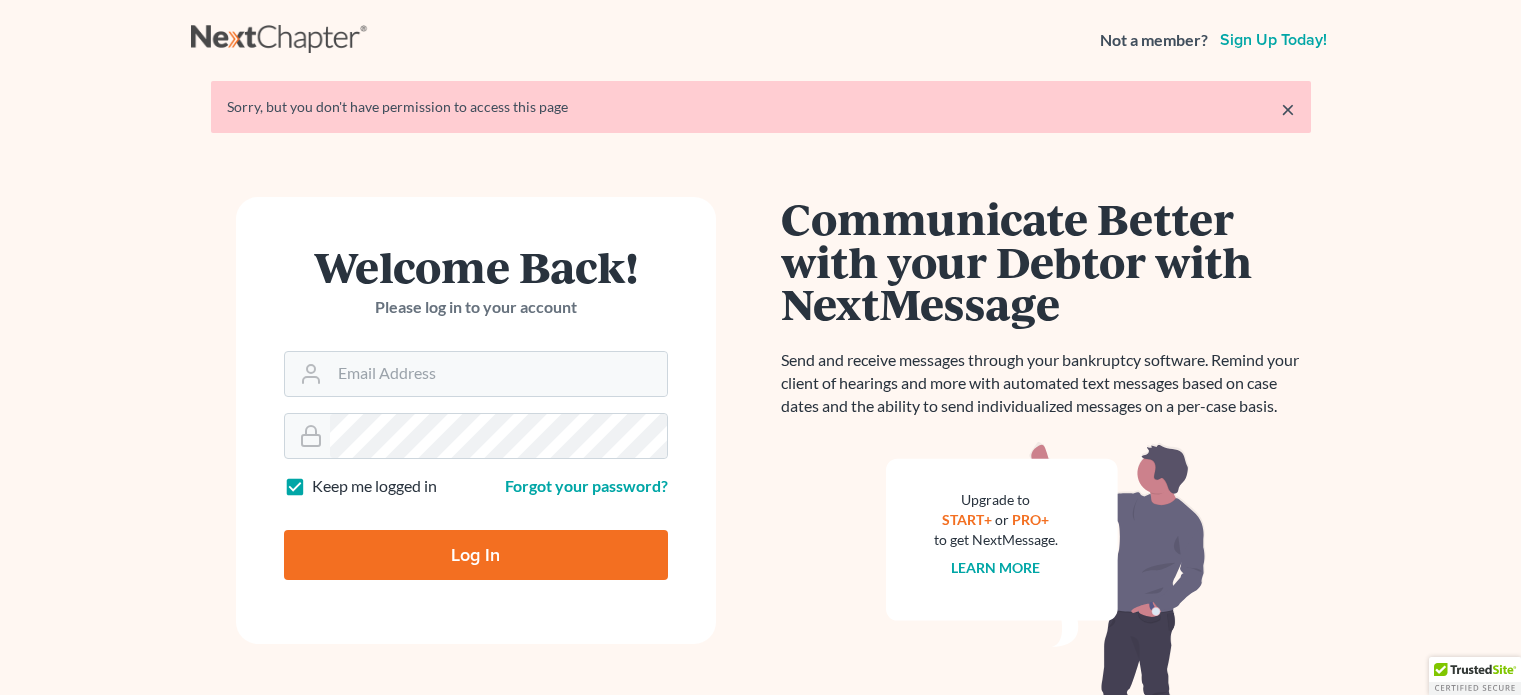 scroll, scrollTop: 0, scrollLeft: 0, axis: both 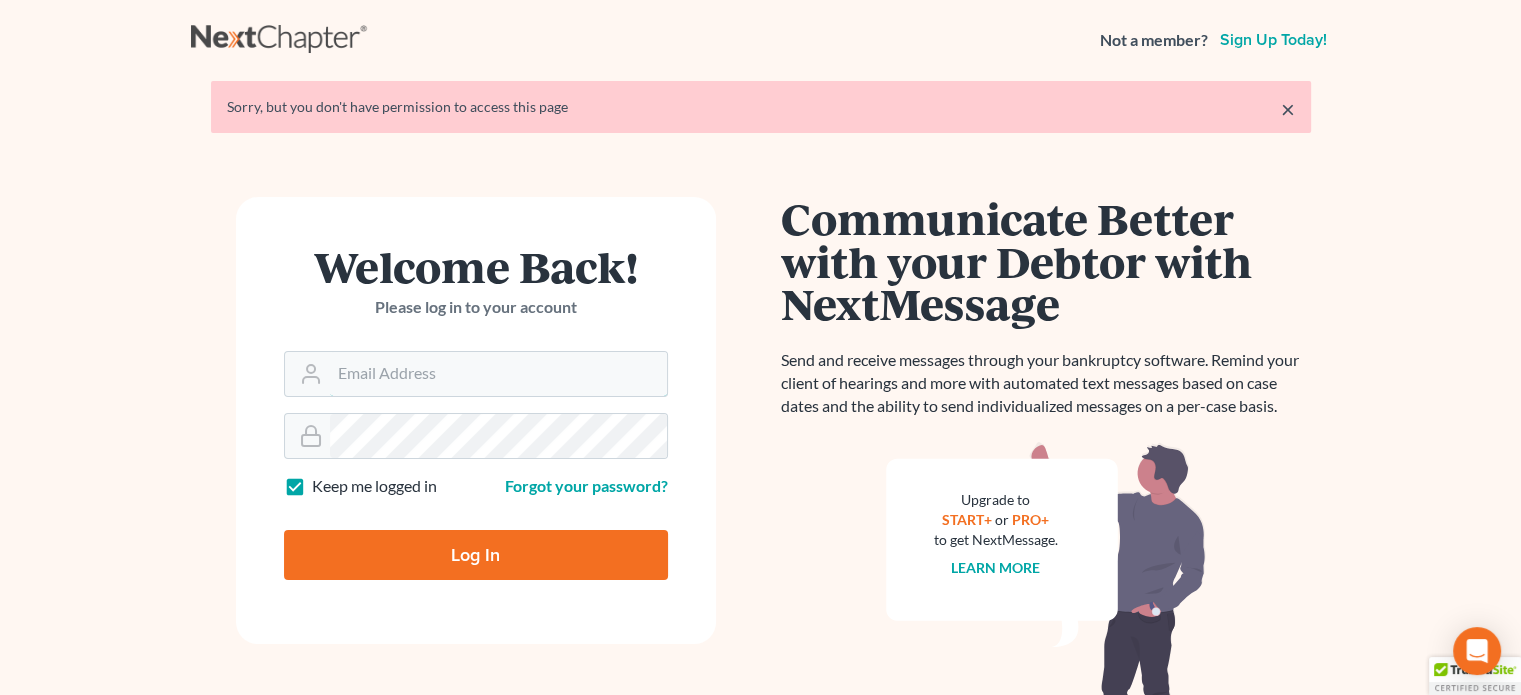type on "tom@severinlawfirm.com" 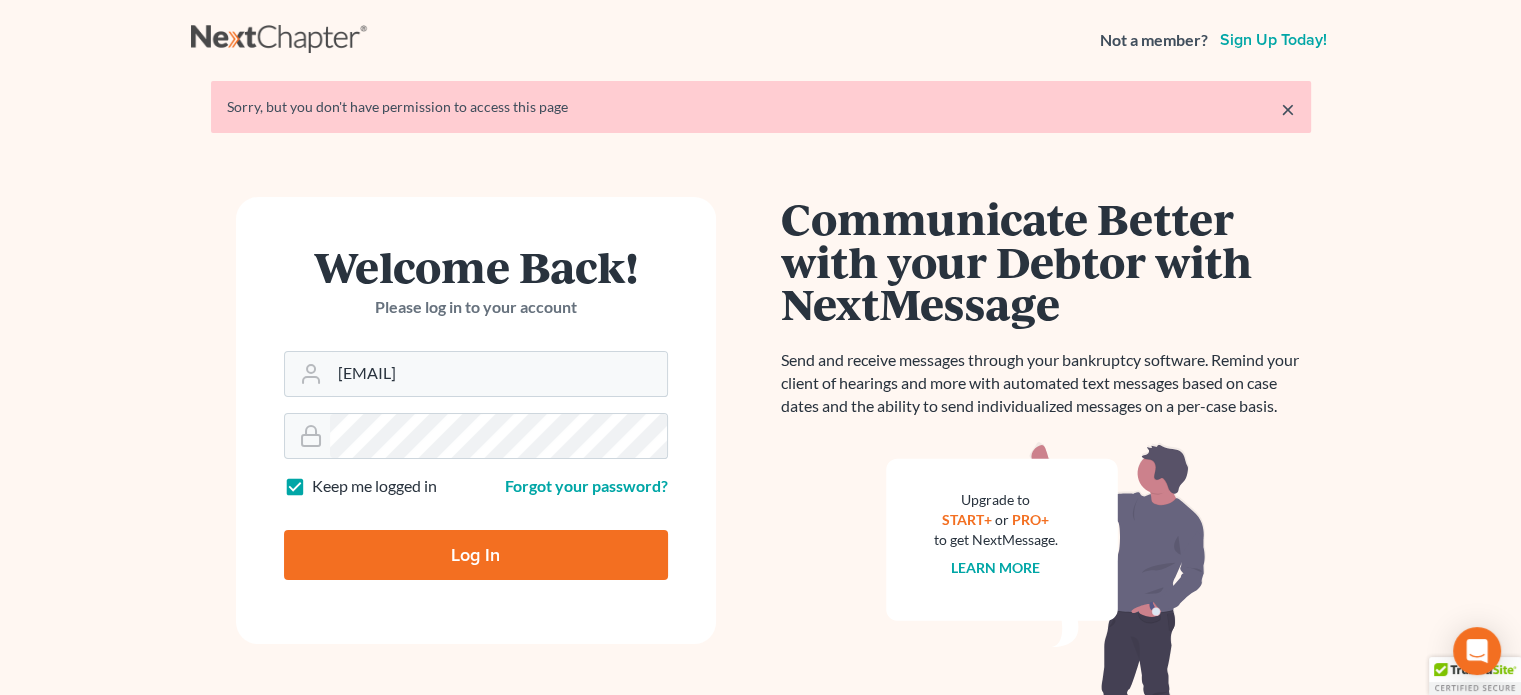 click on "Log In" at bounding box center (476, 555) 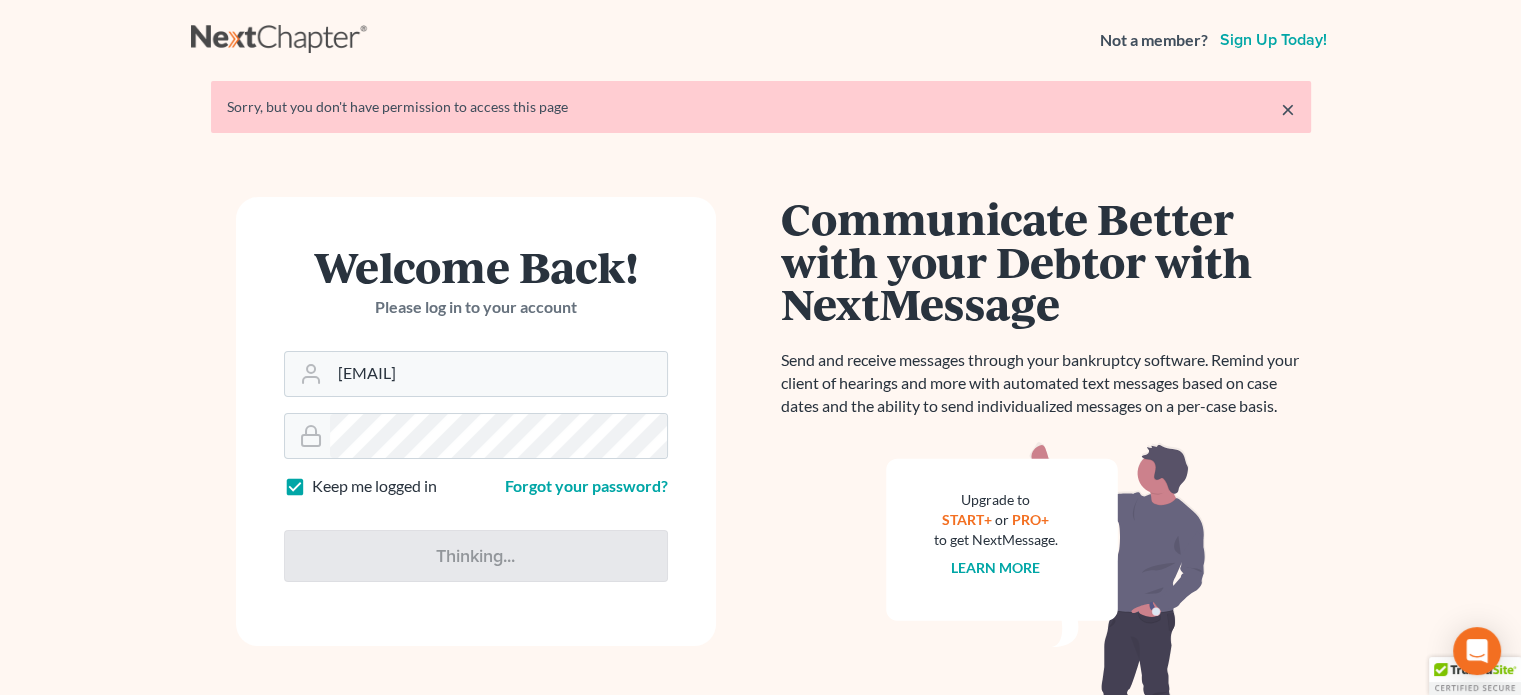 type on "Thinking..." 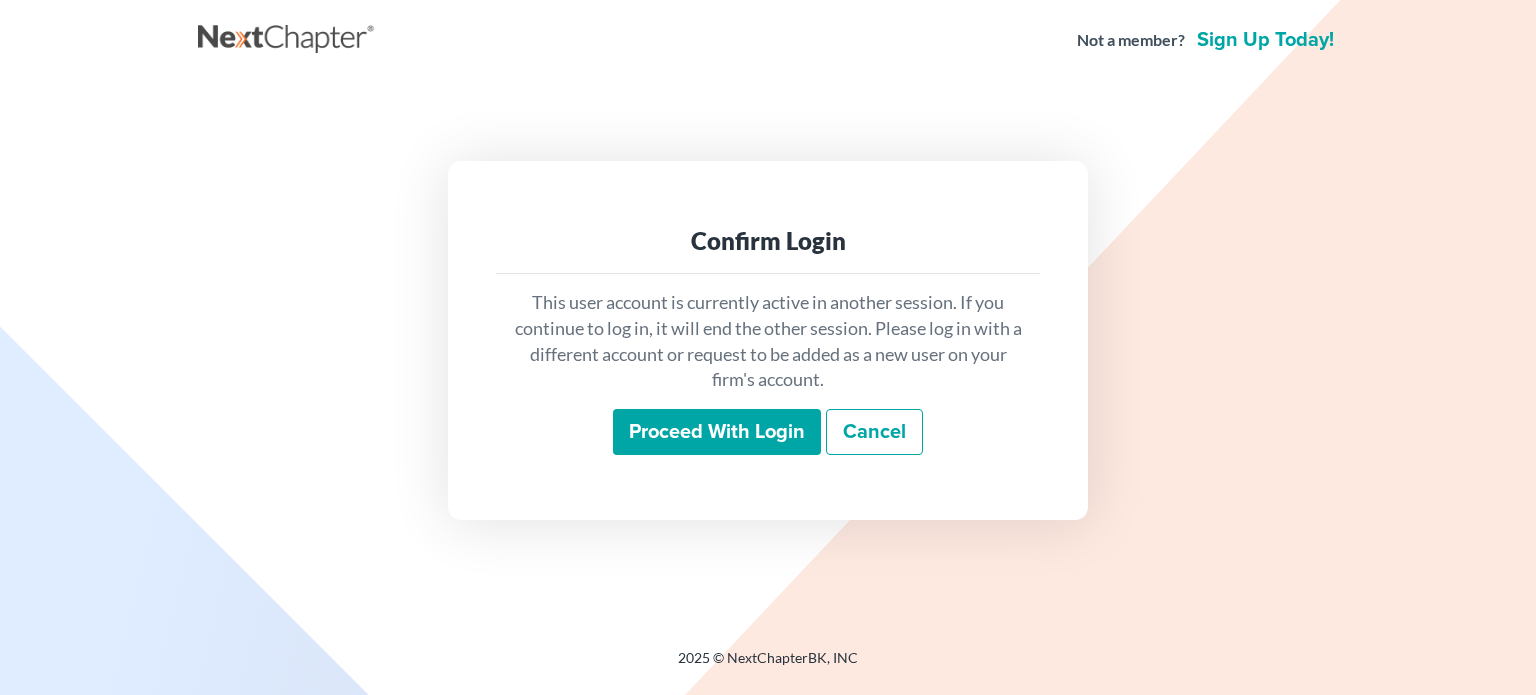 scroll, scrollTop: 0, scrollLeft: 0, axis: both 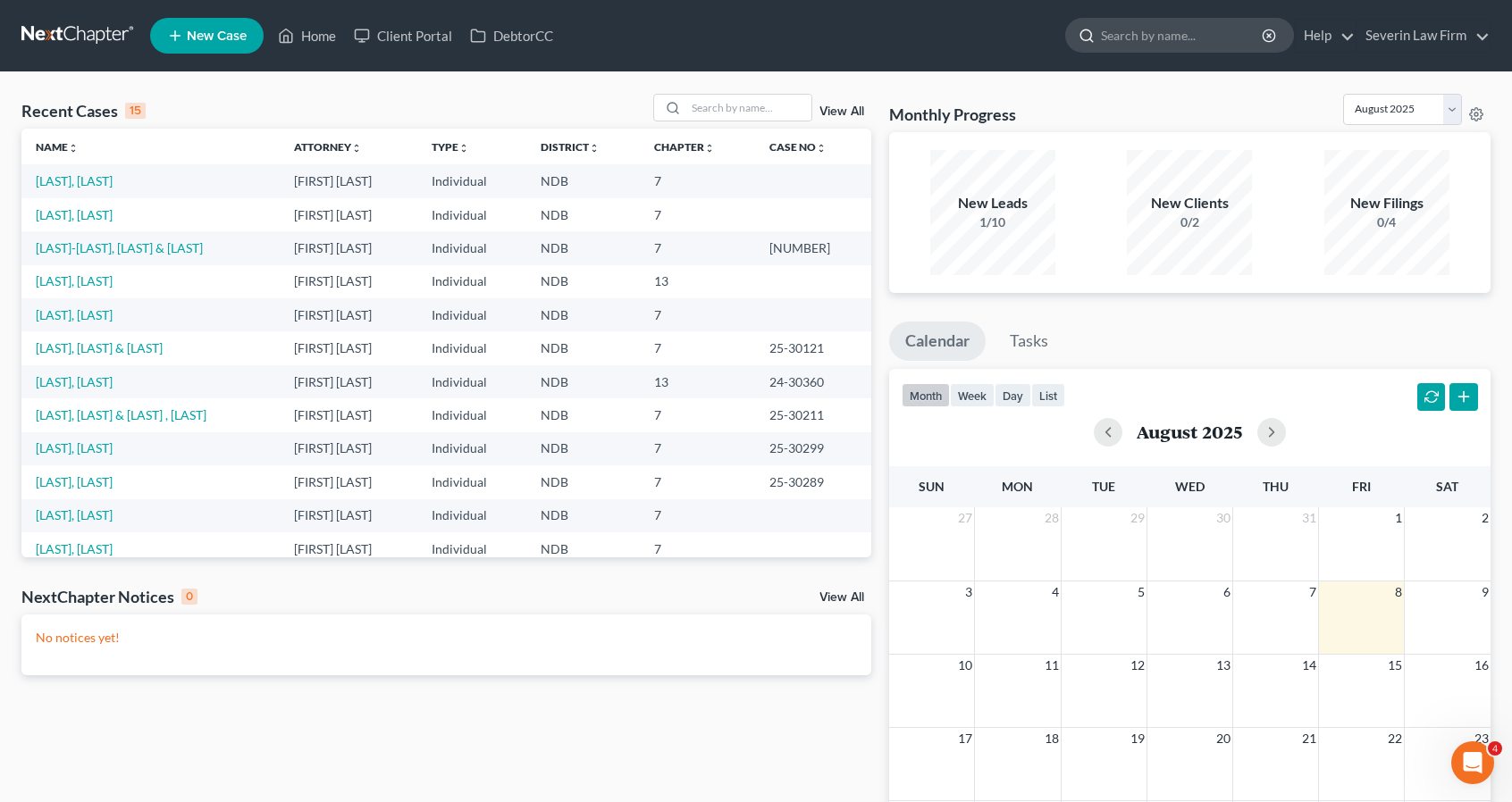 click at bounding box center (1182, 35) 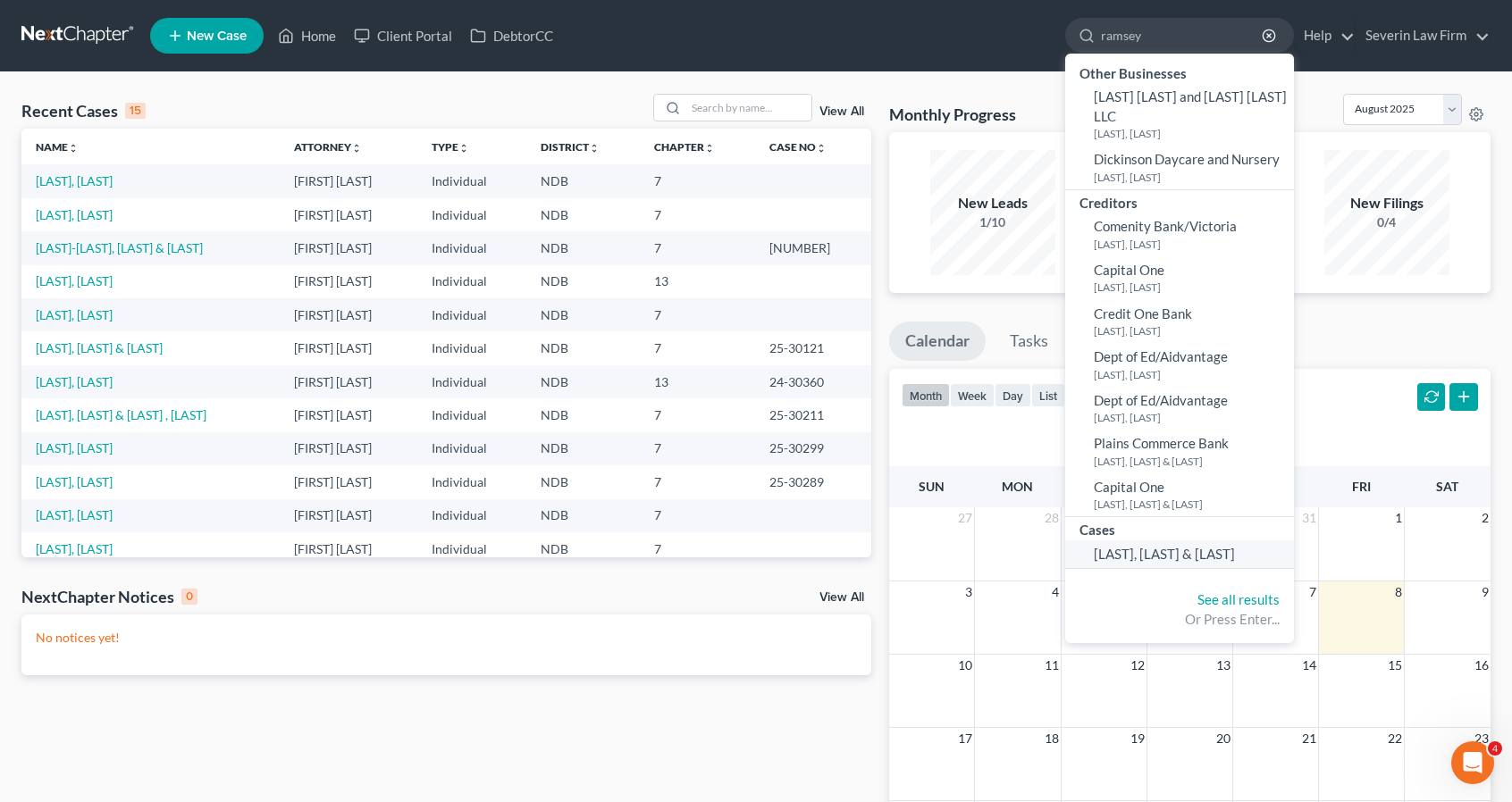 type on "ramsey" 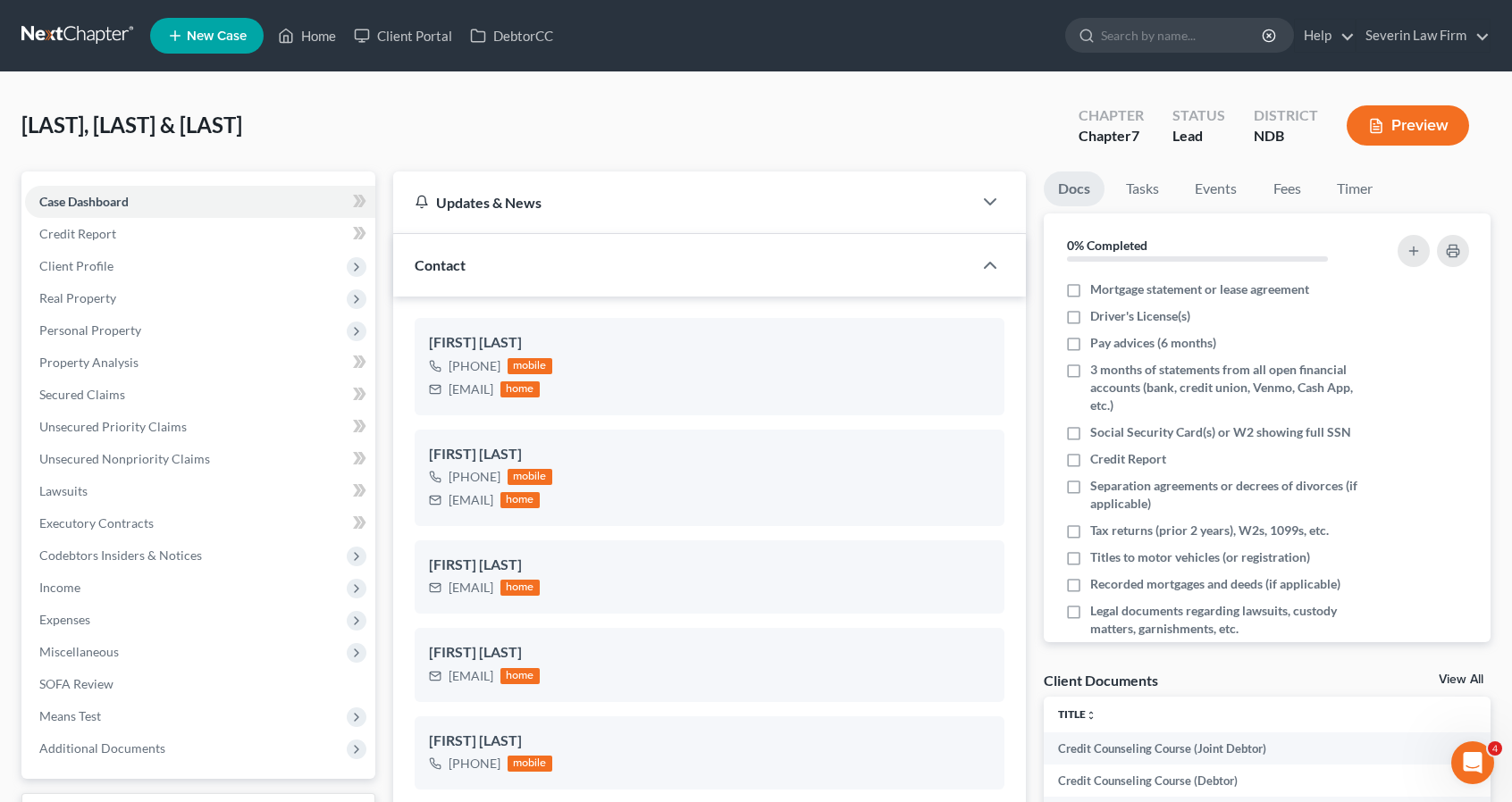 scroll, scrollTop: 877, scrollLeft: 0, axis: vertical 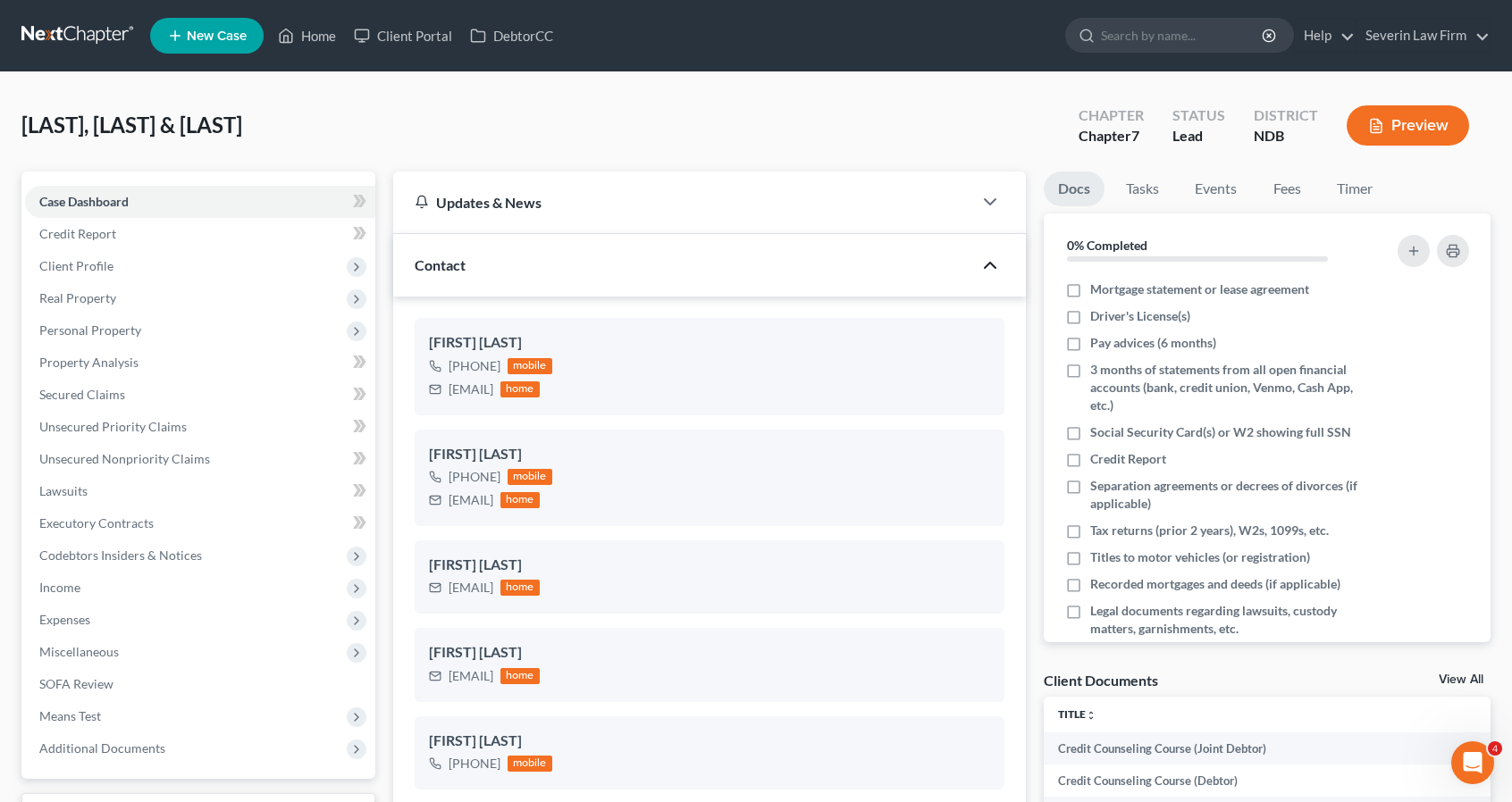 click 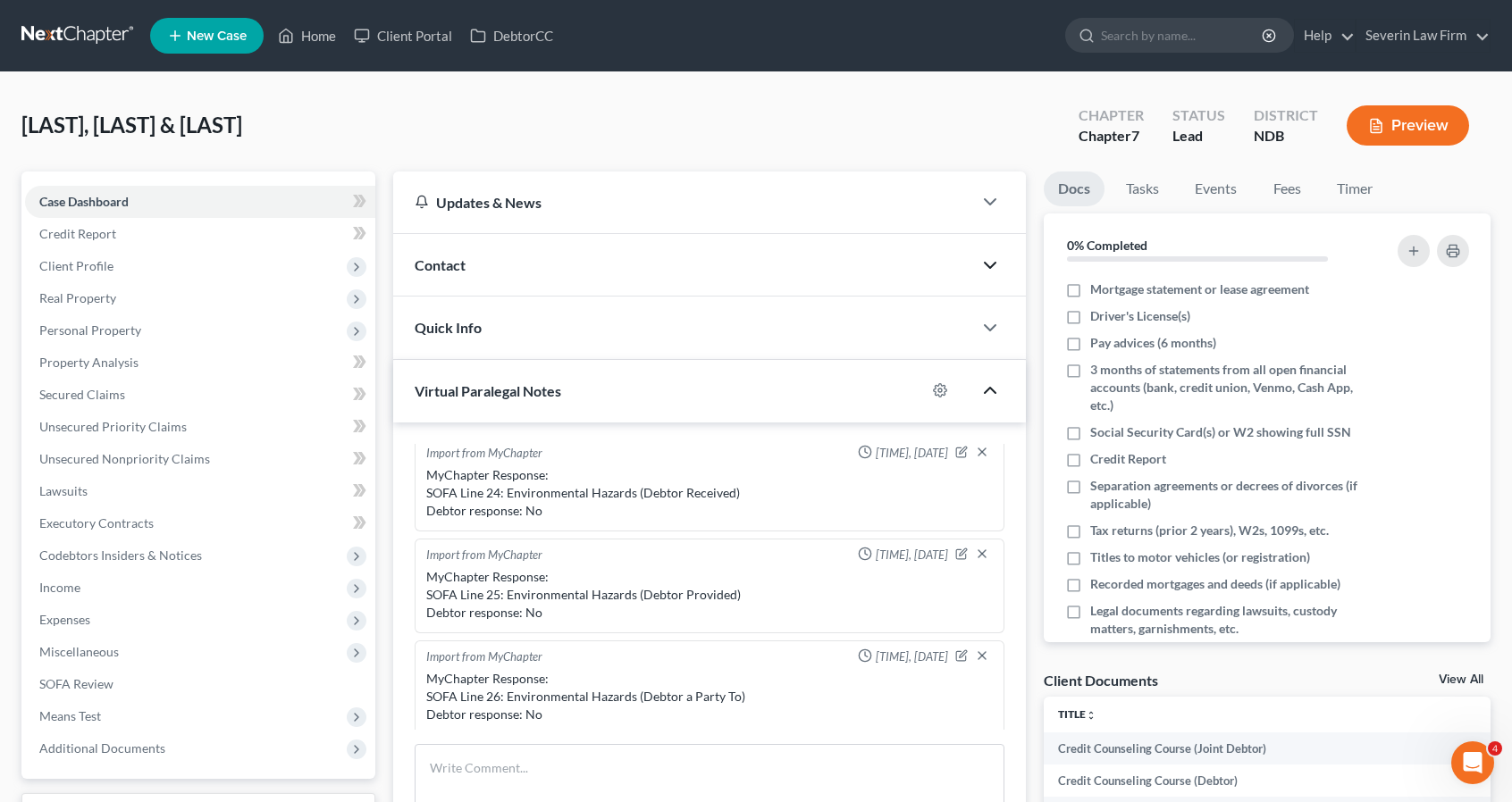 click 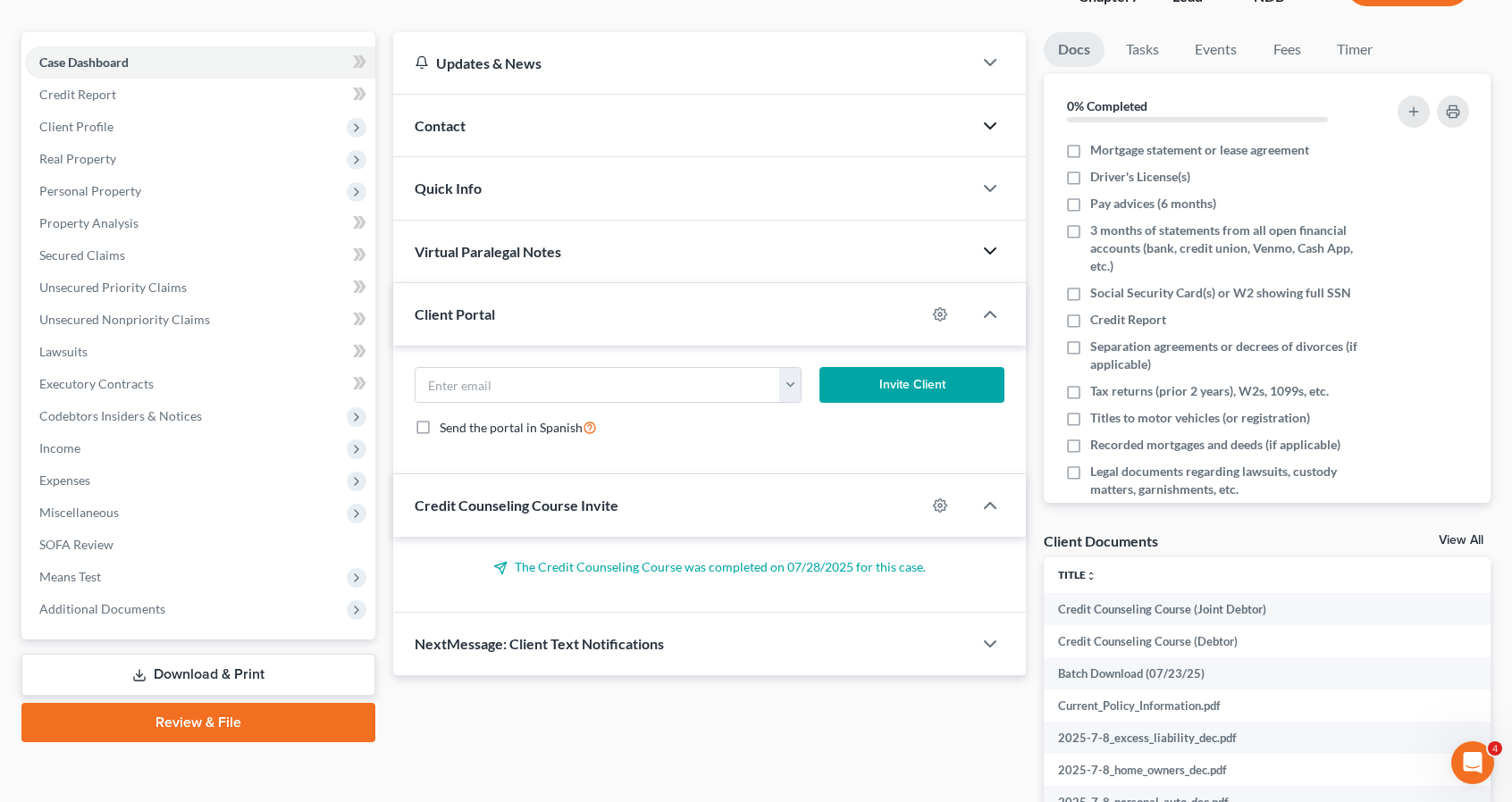 scroll, scrollTop: 89, scrollLeft: 0, axis: vertical 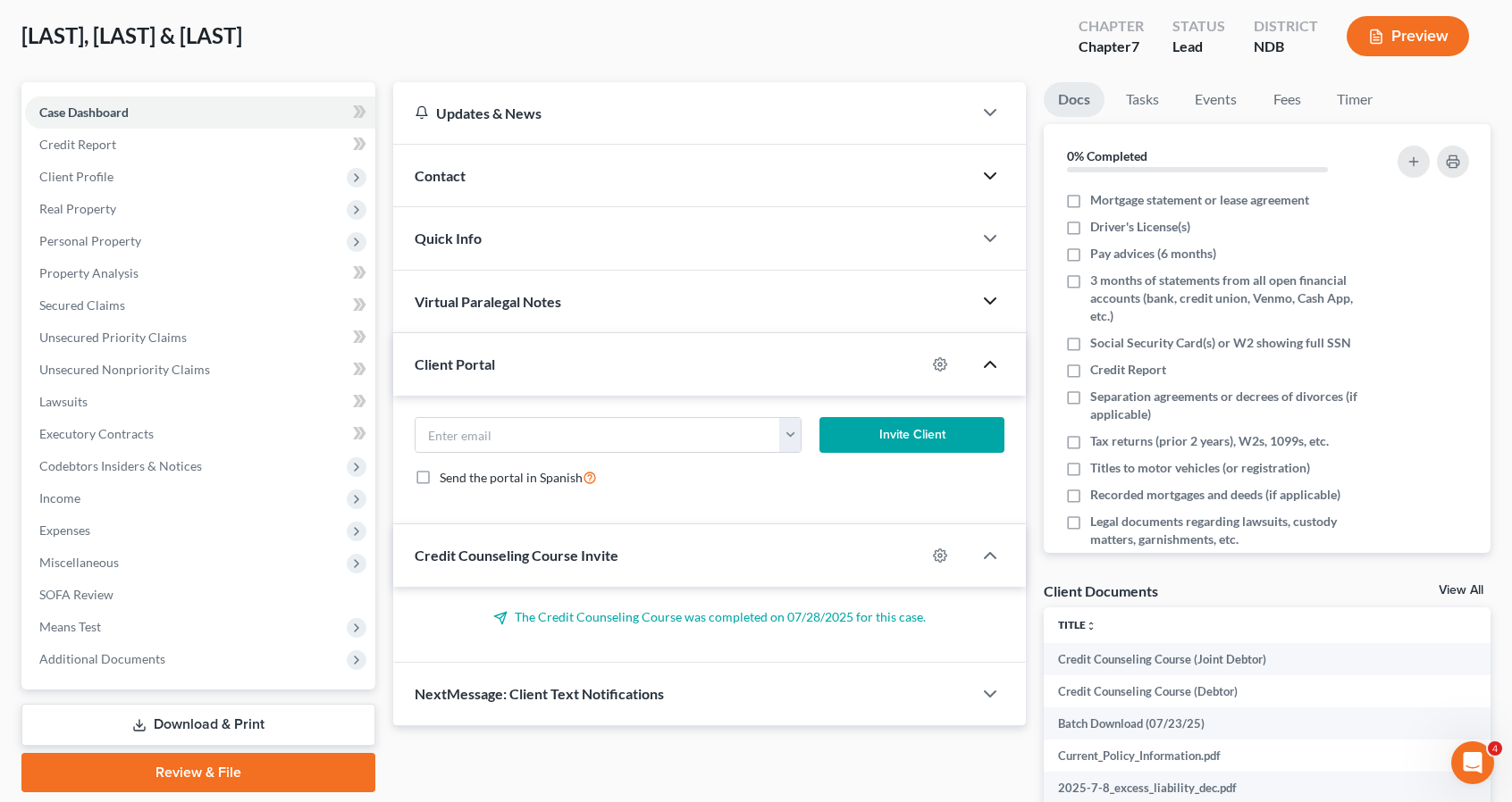 click 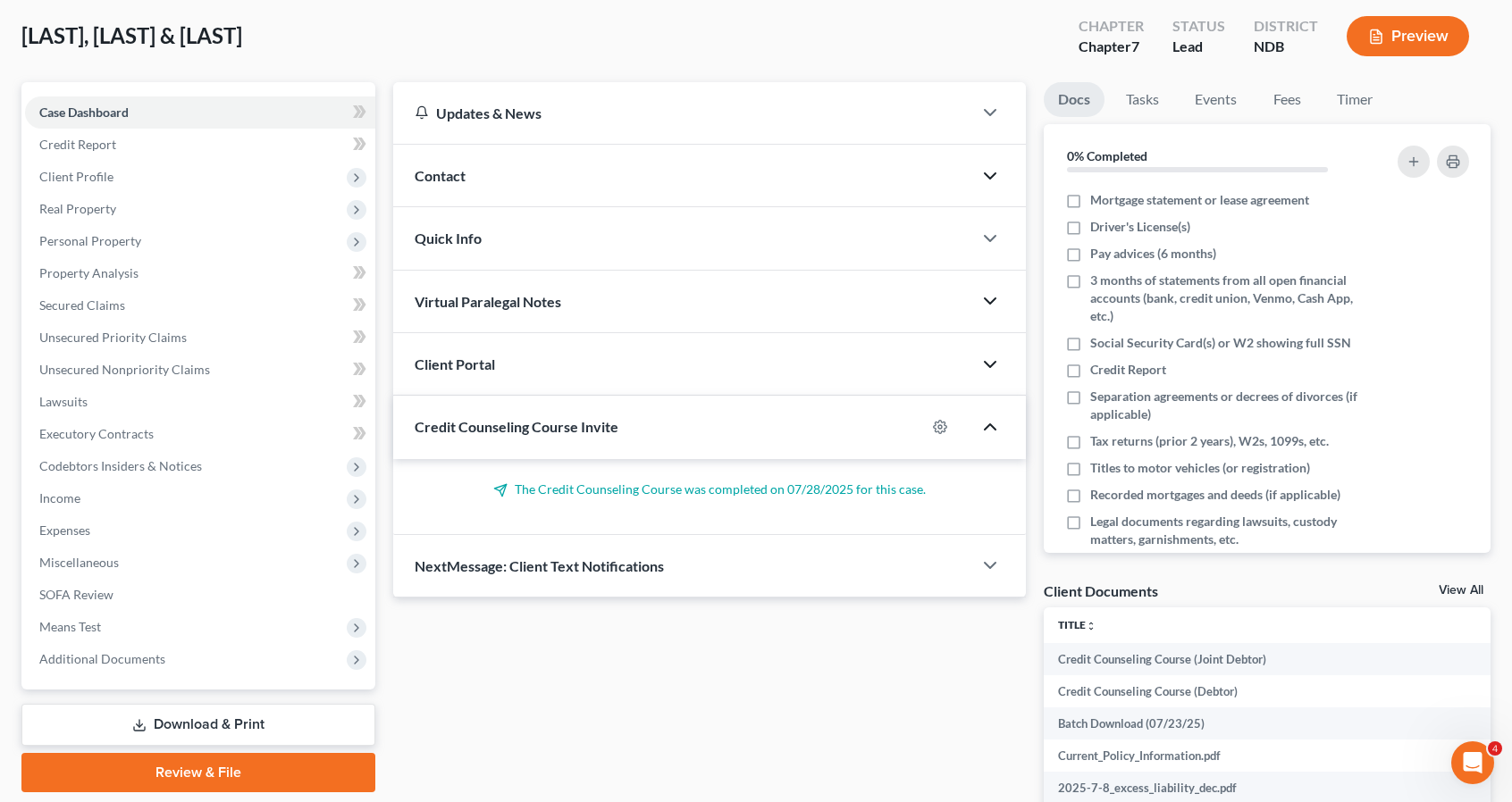 click 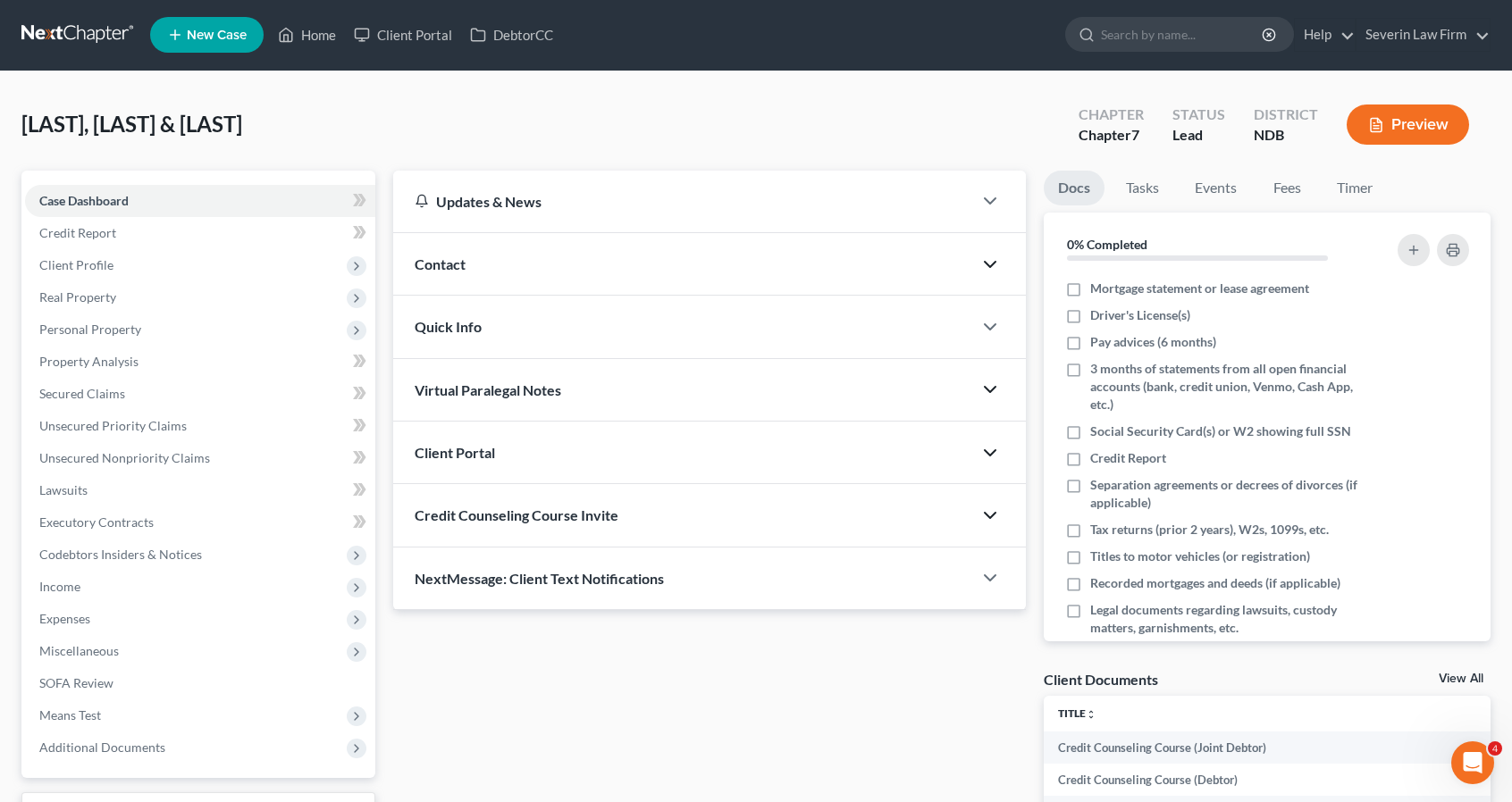 scroll, scrollTop: 0, scrollLeft: 0, axis: both 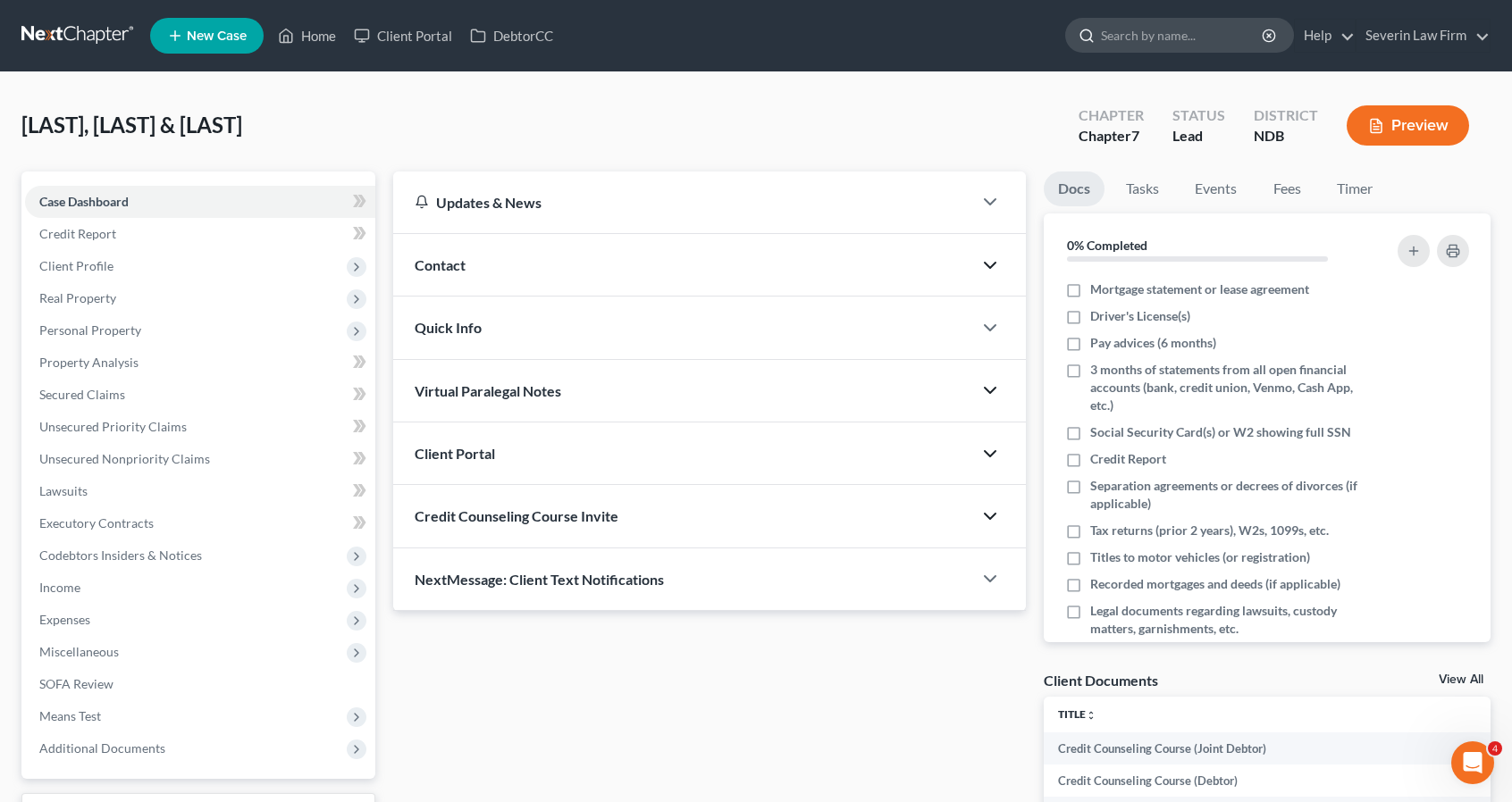 click at bounding box center (1182, 35) 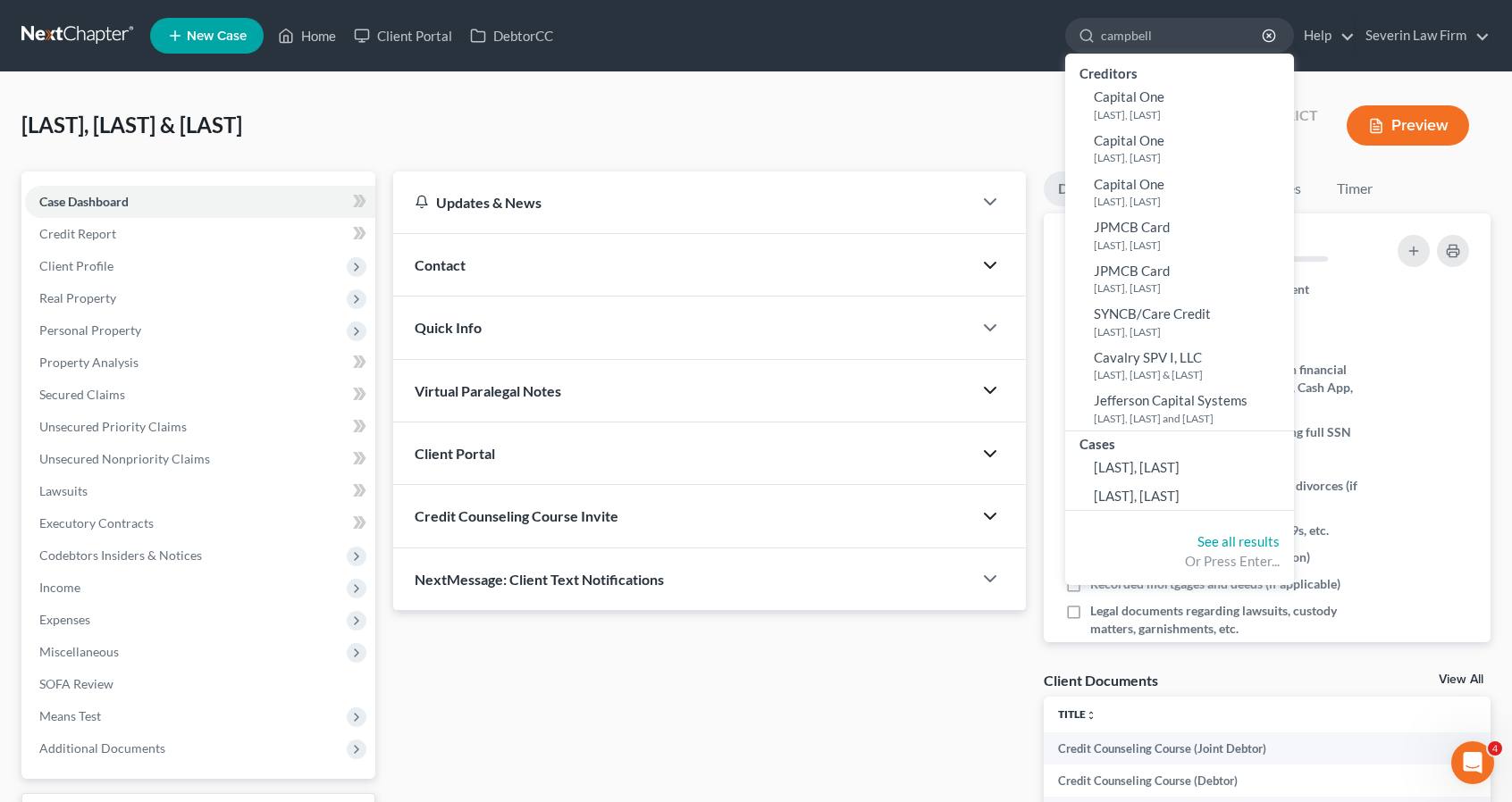 type on "campbell" 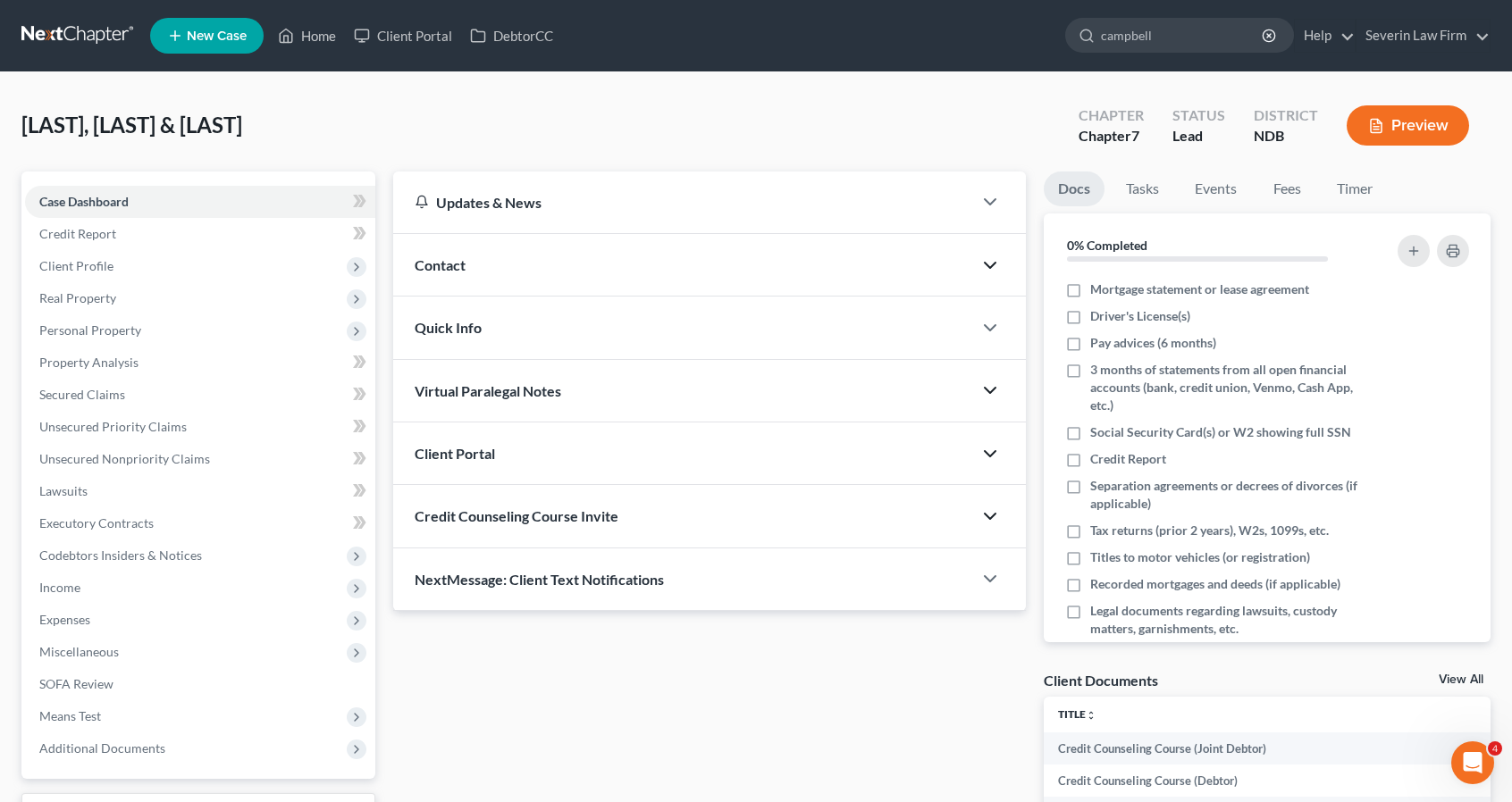 click on "New Case" at bounding box center [206, 36] 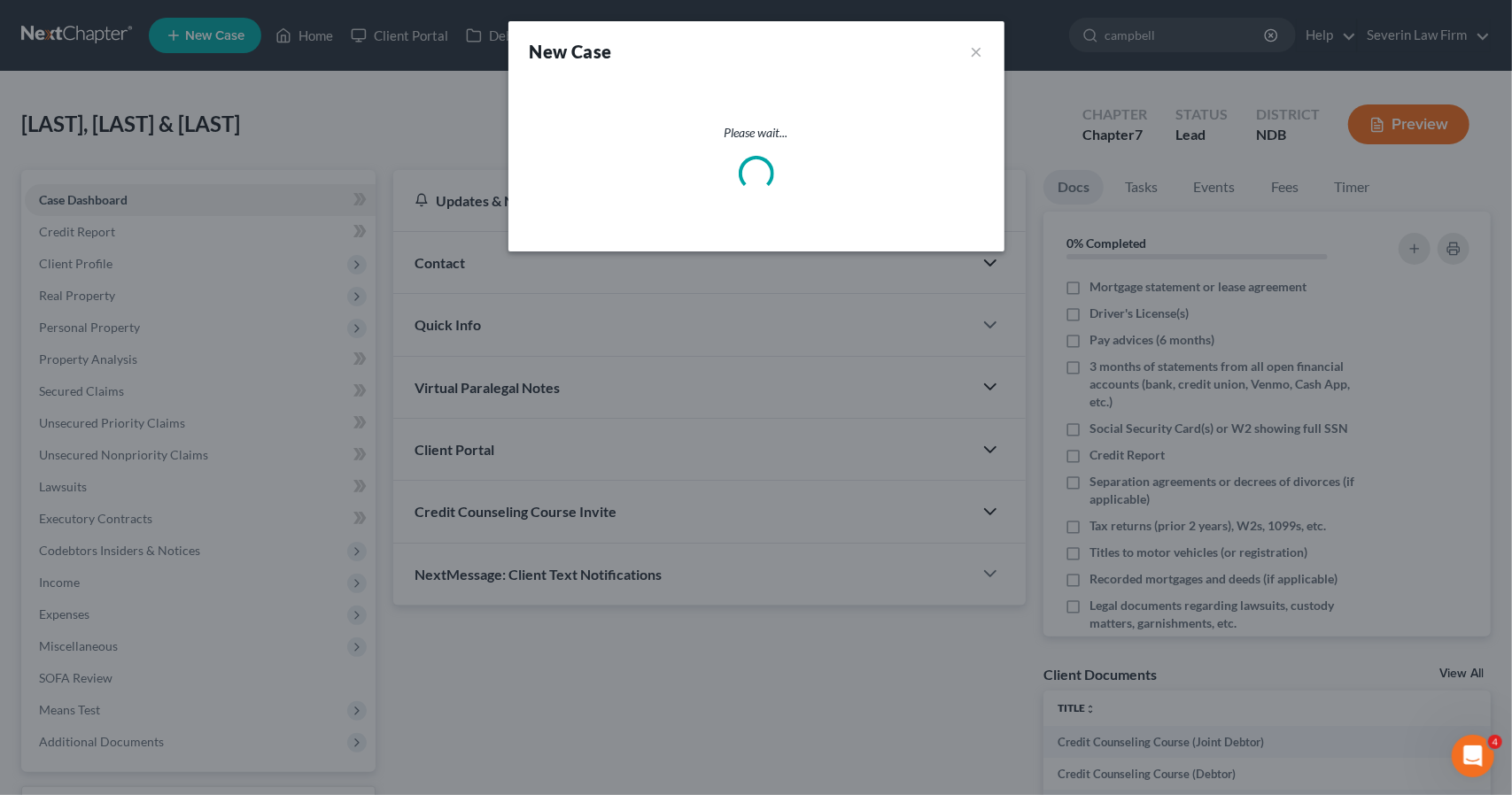 select on "60" 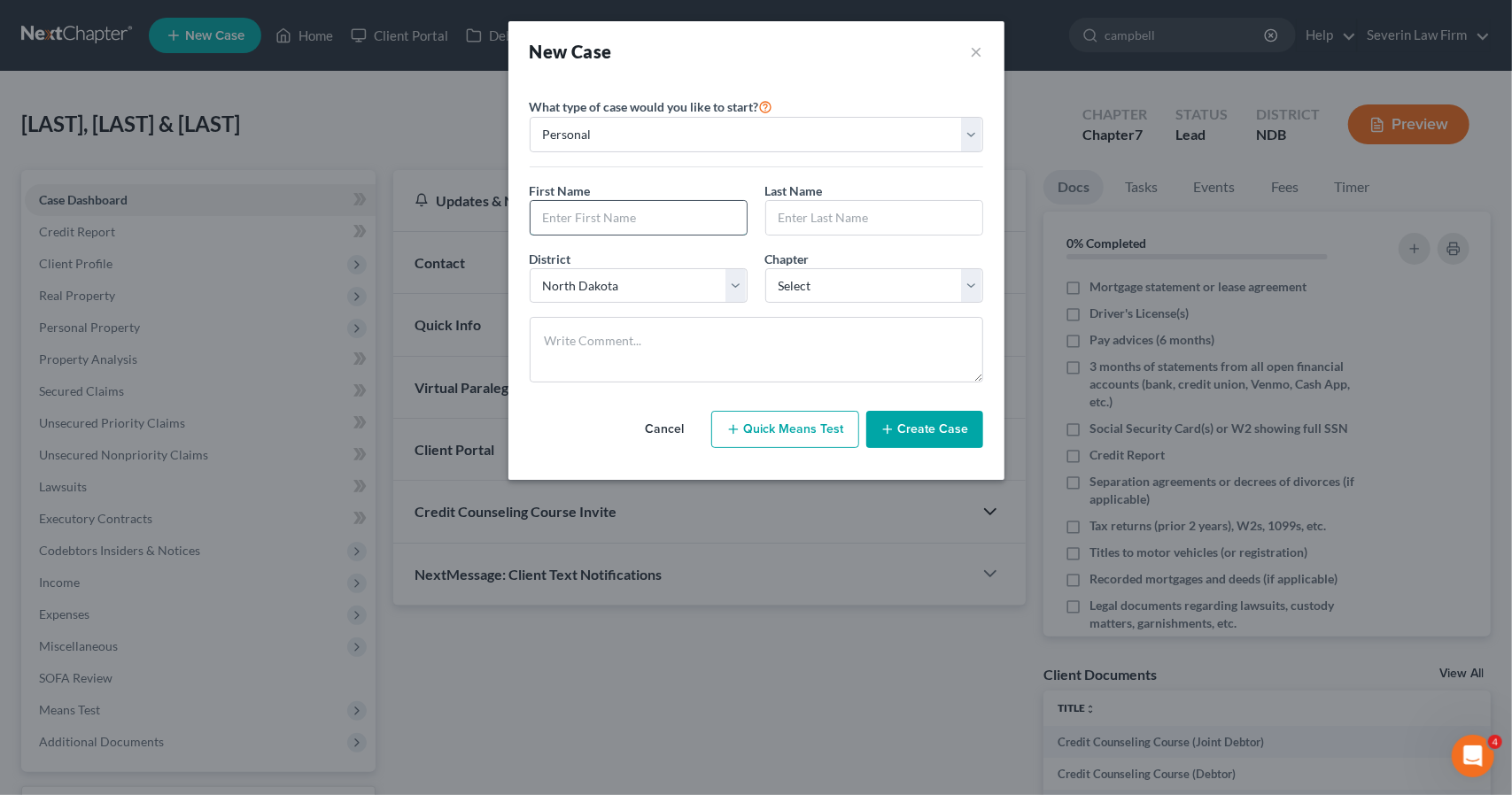 drag, startPoint x: 552, startPoint y: 228, endPoint x: 615, endPoint y: 206, distance: 66.7308 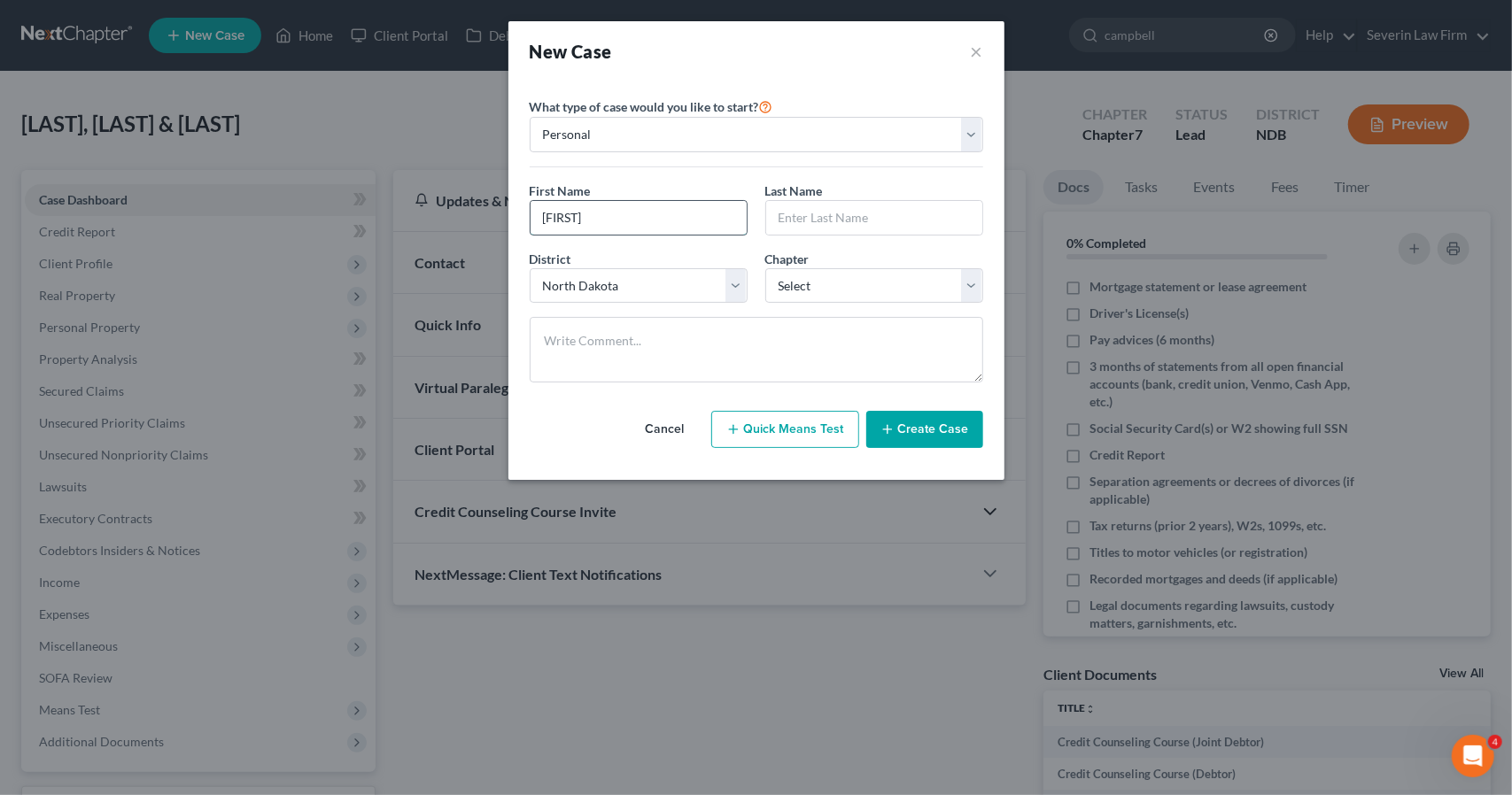 type on "[FIRST]" 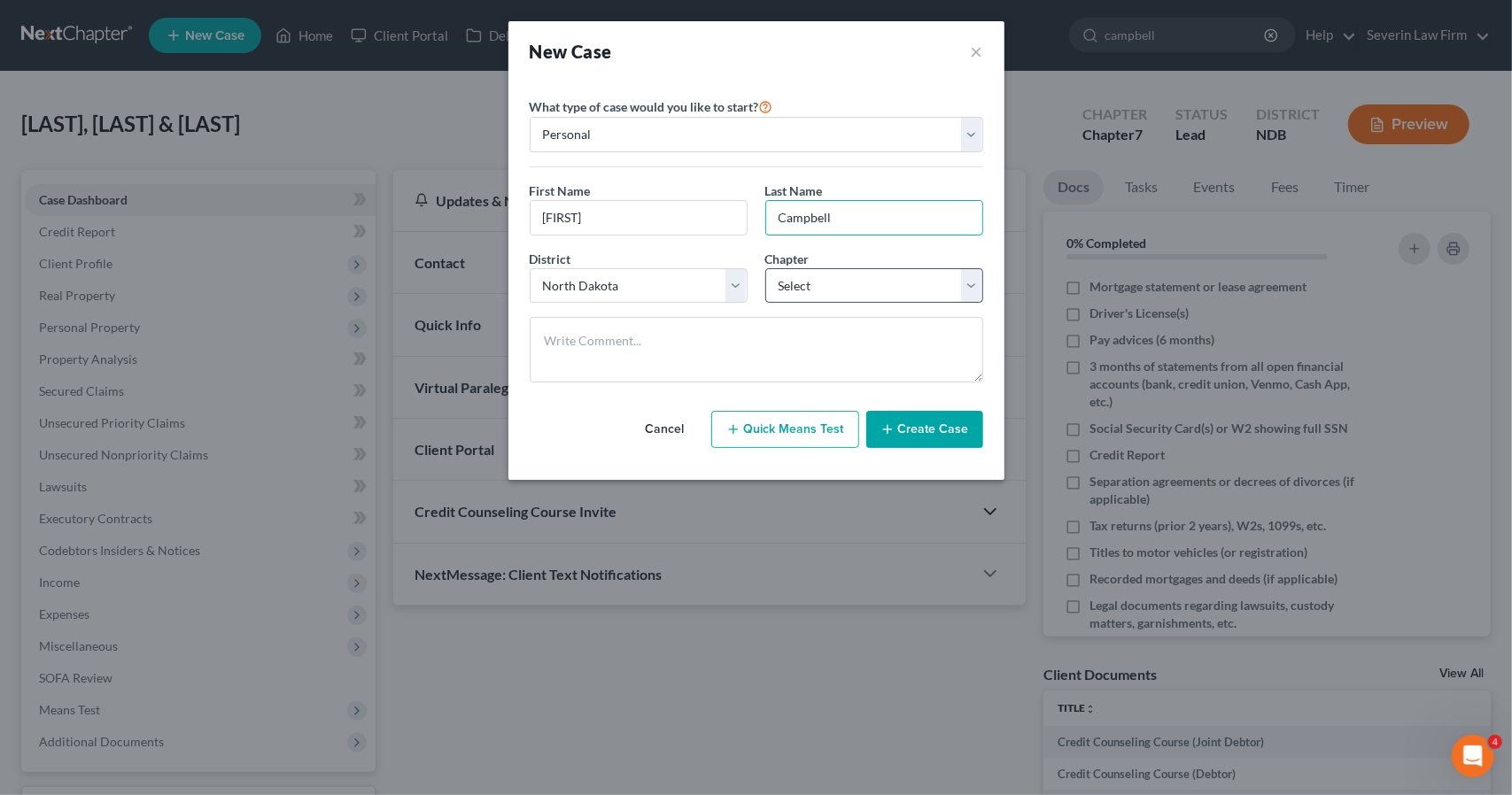 type on "Campbell" 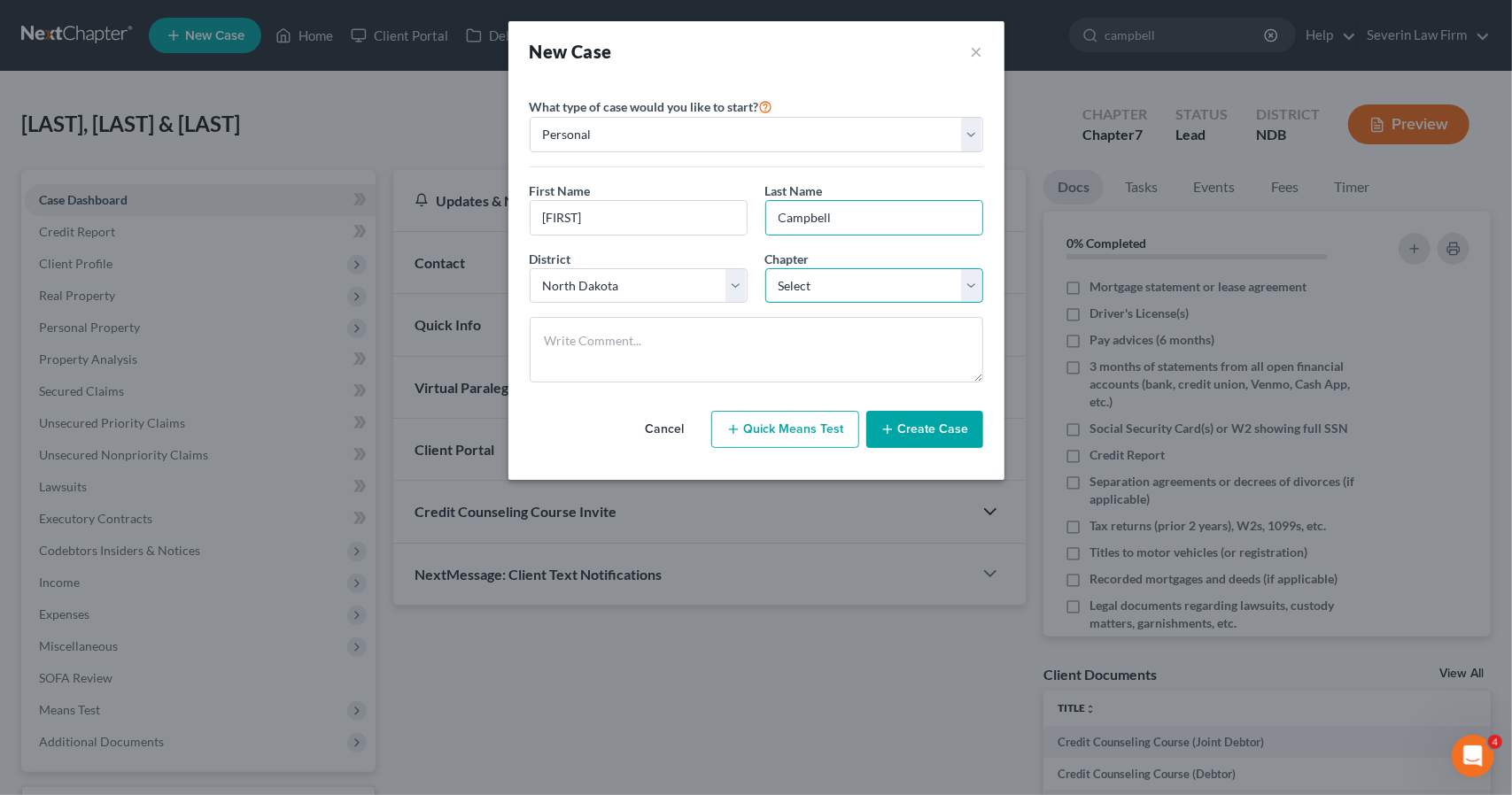 click on "Select 7 11 12 13" at bounding box center [874, 286] 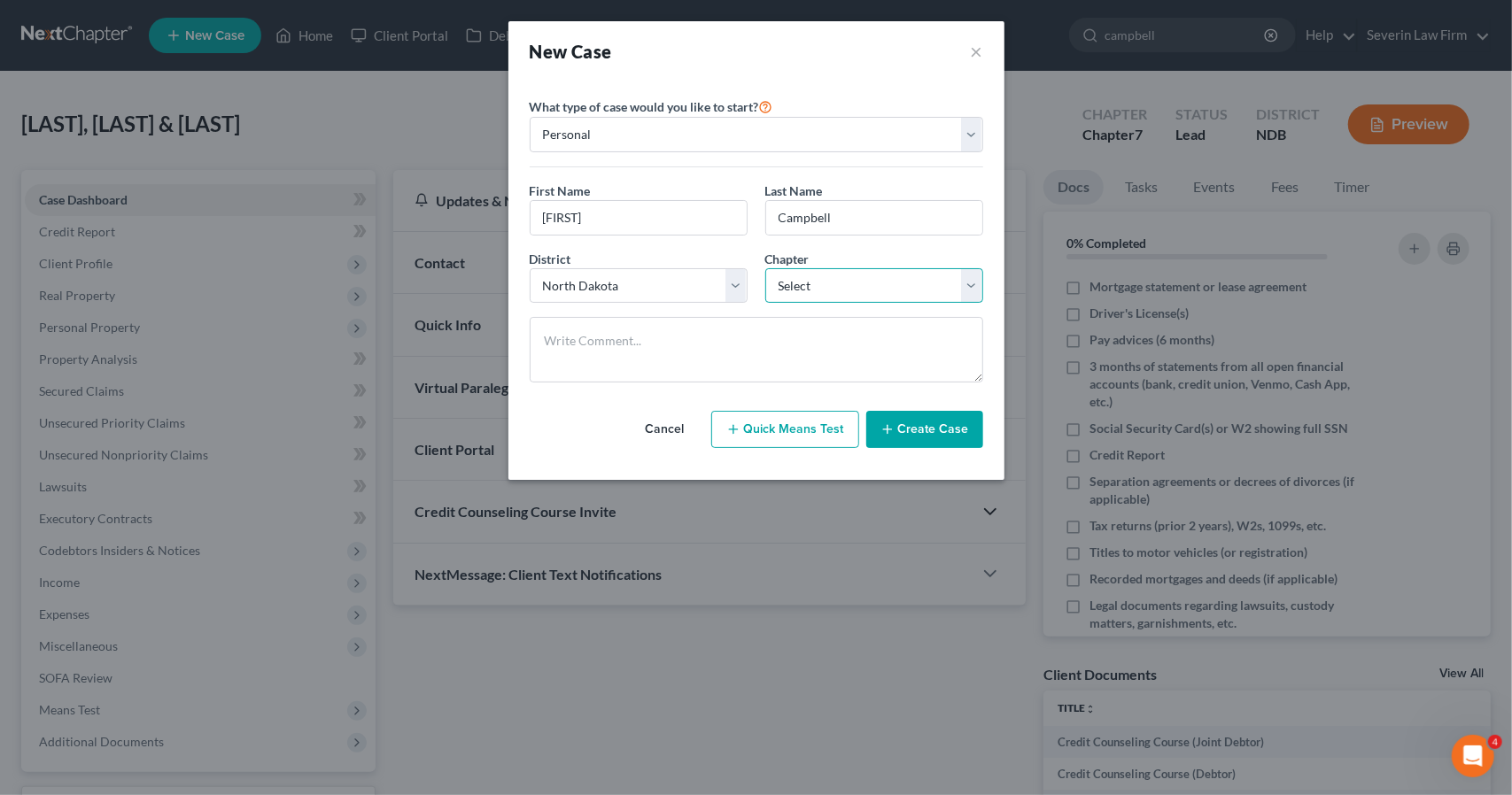 select on "0" 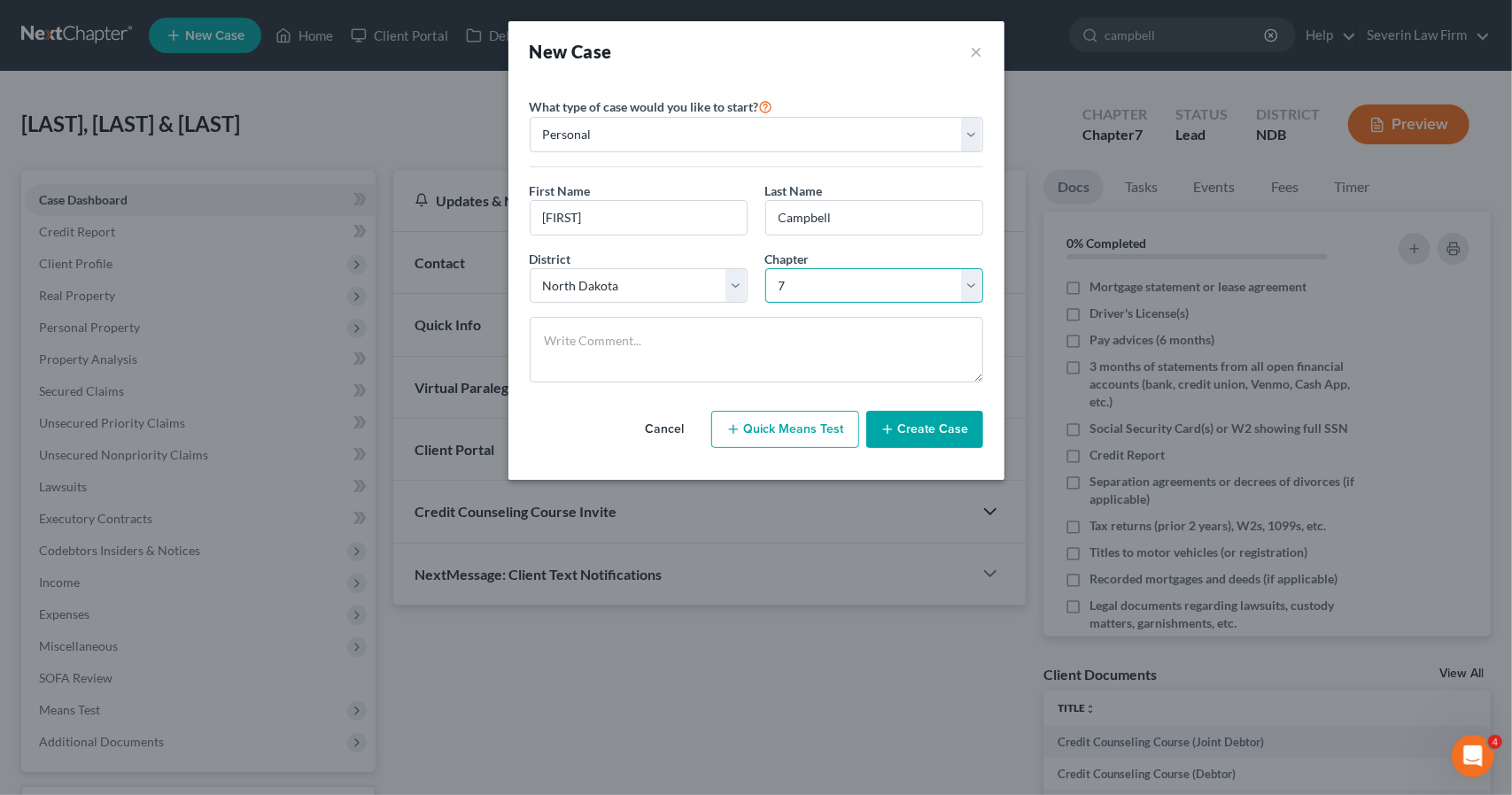 click on "Select 7 11 12 13" at bounding box center (874, 286) 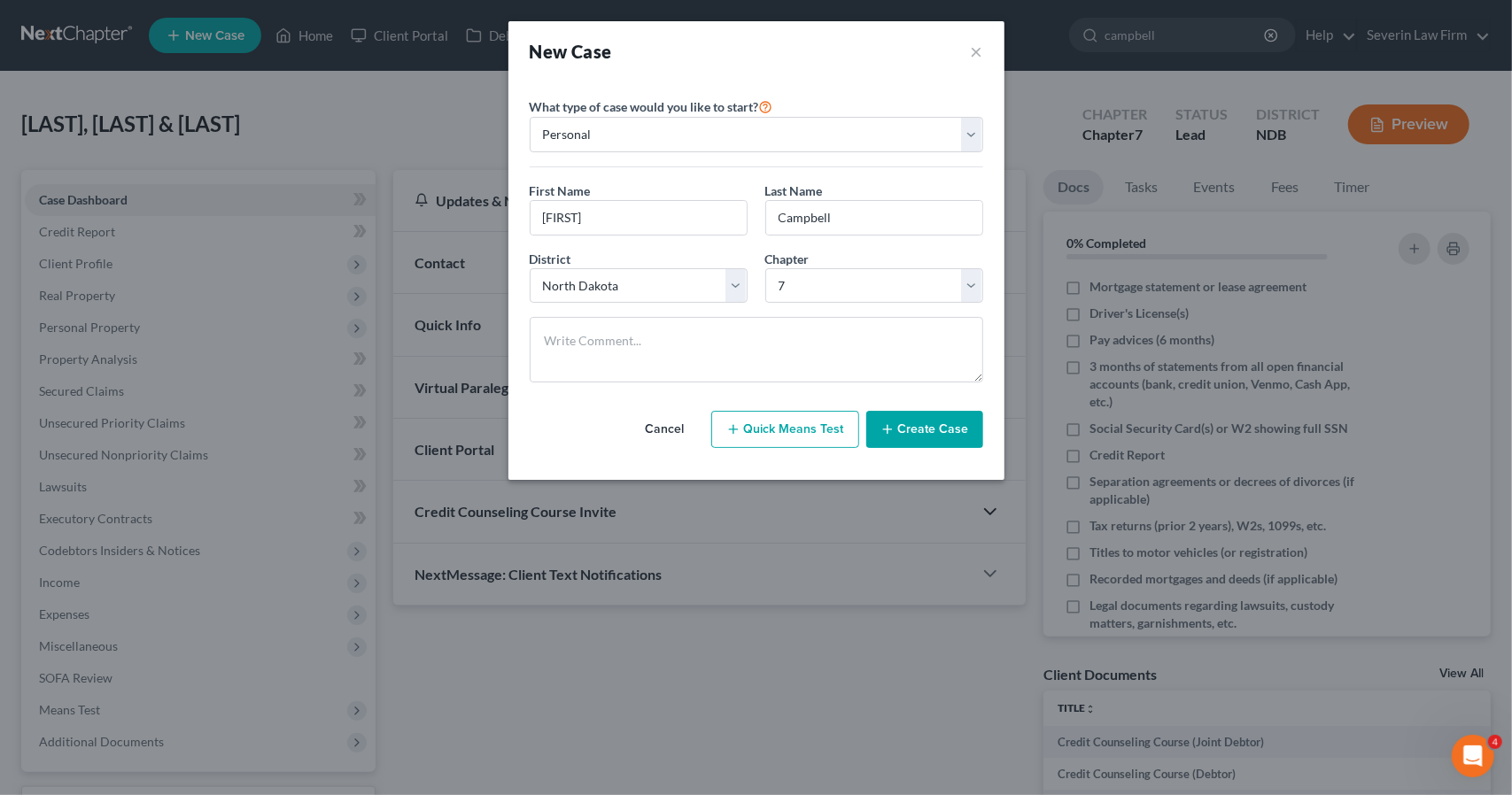 click on "Create Case" at bounding box center [925, 429] 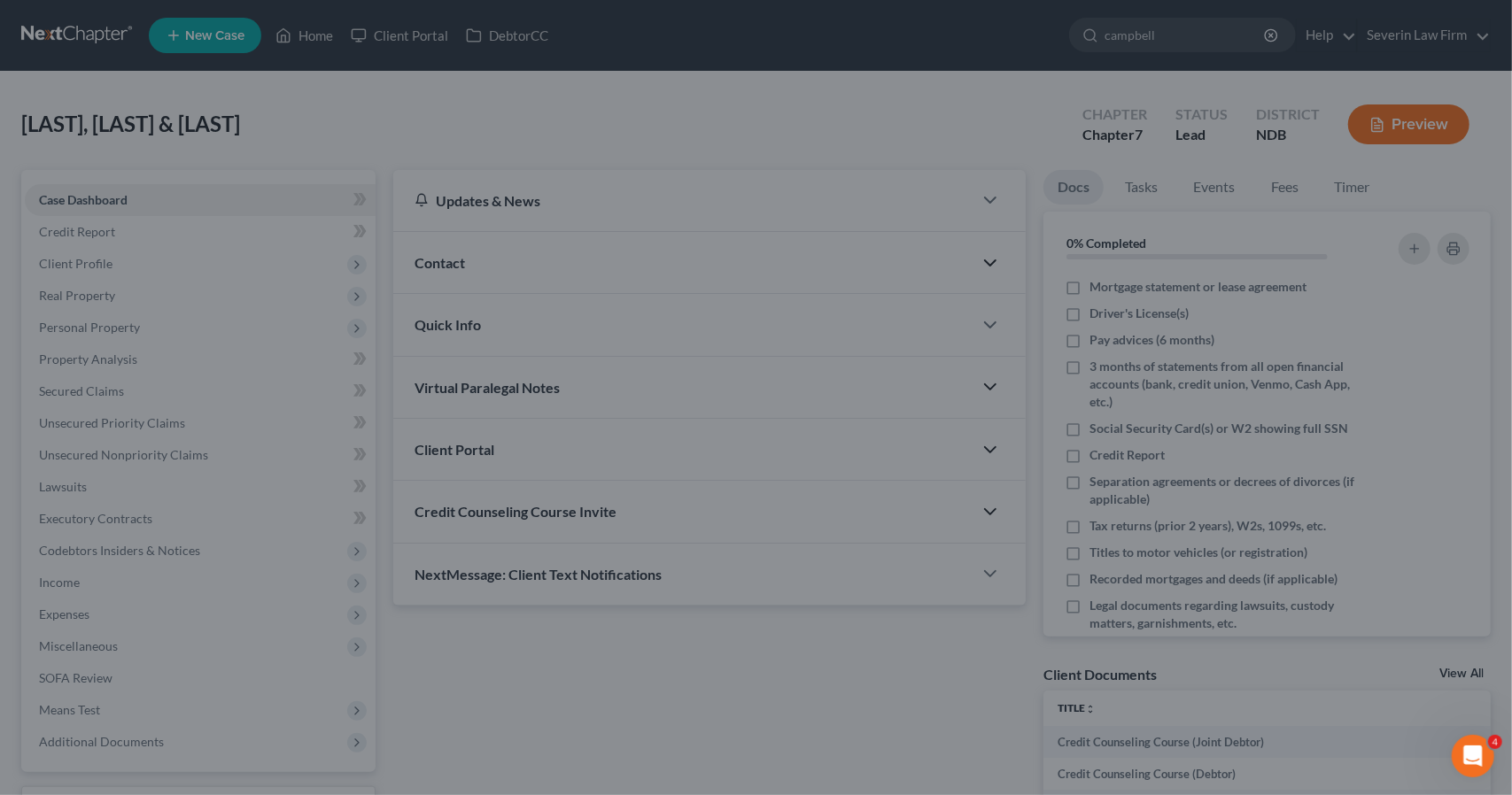 type 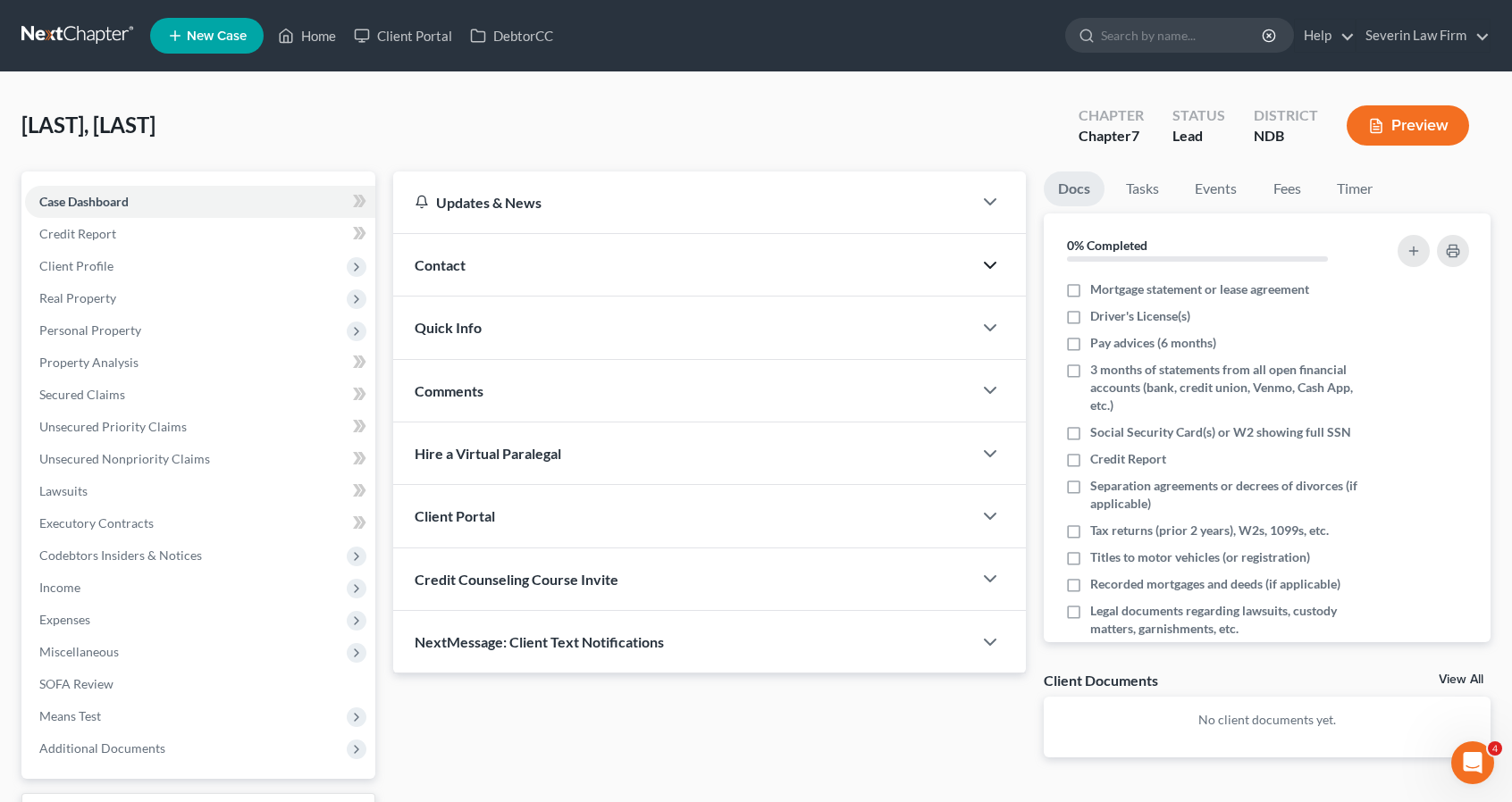 click 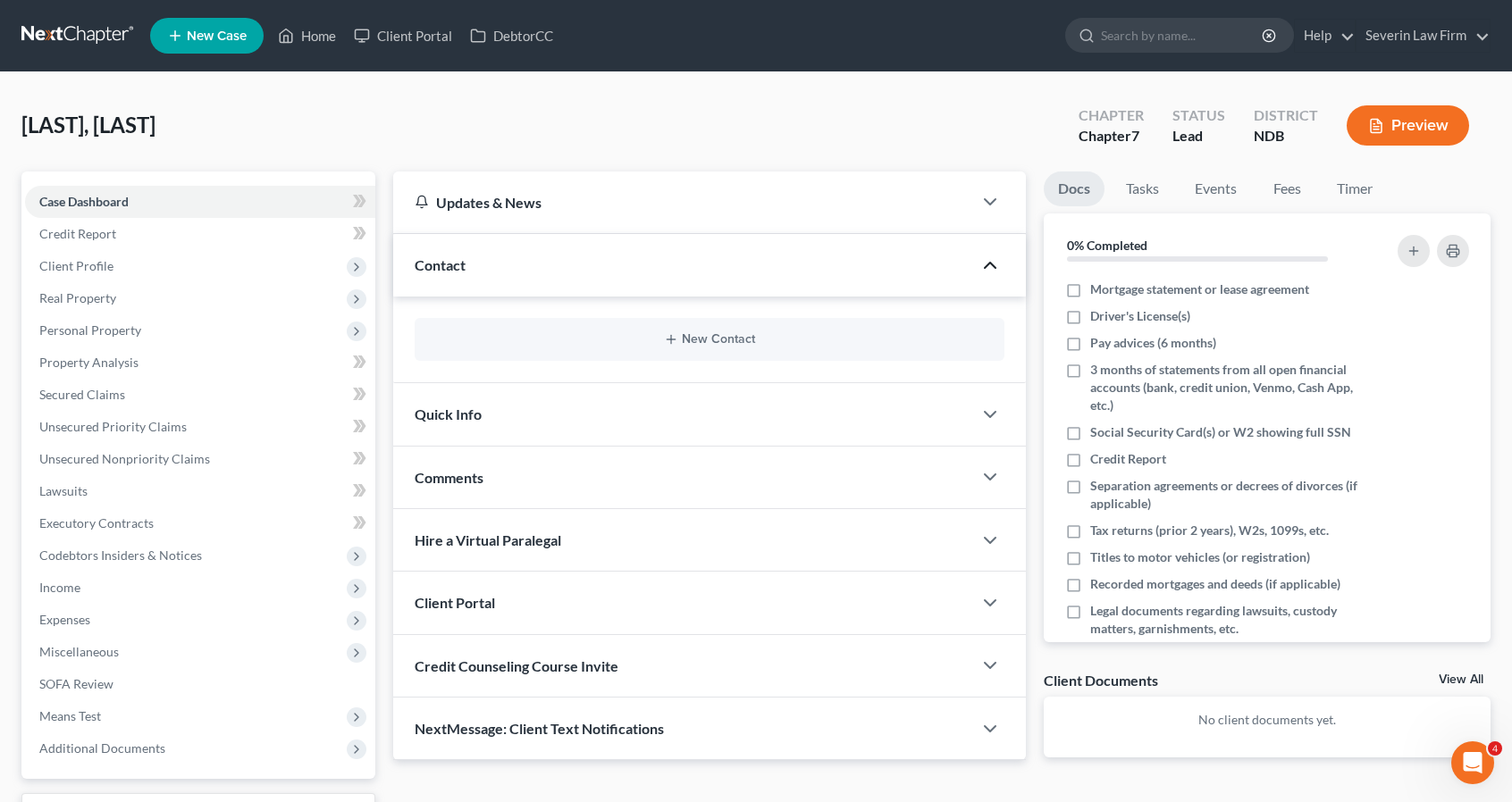 click on "New Contact" at bounding box center [710, 339] 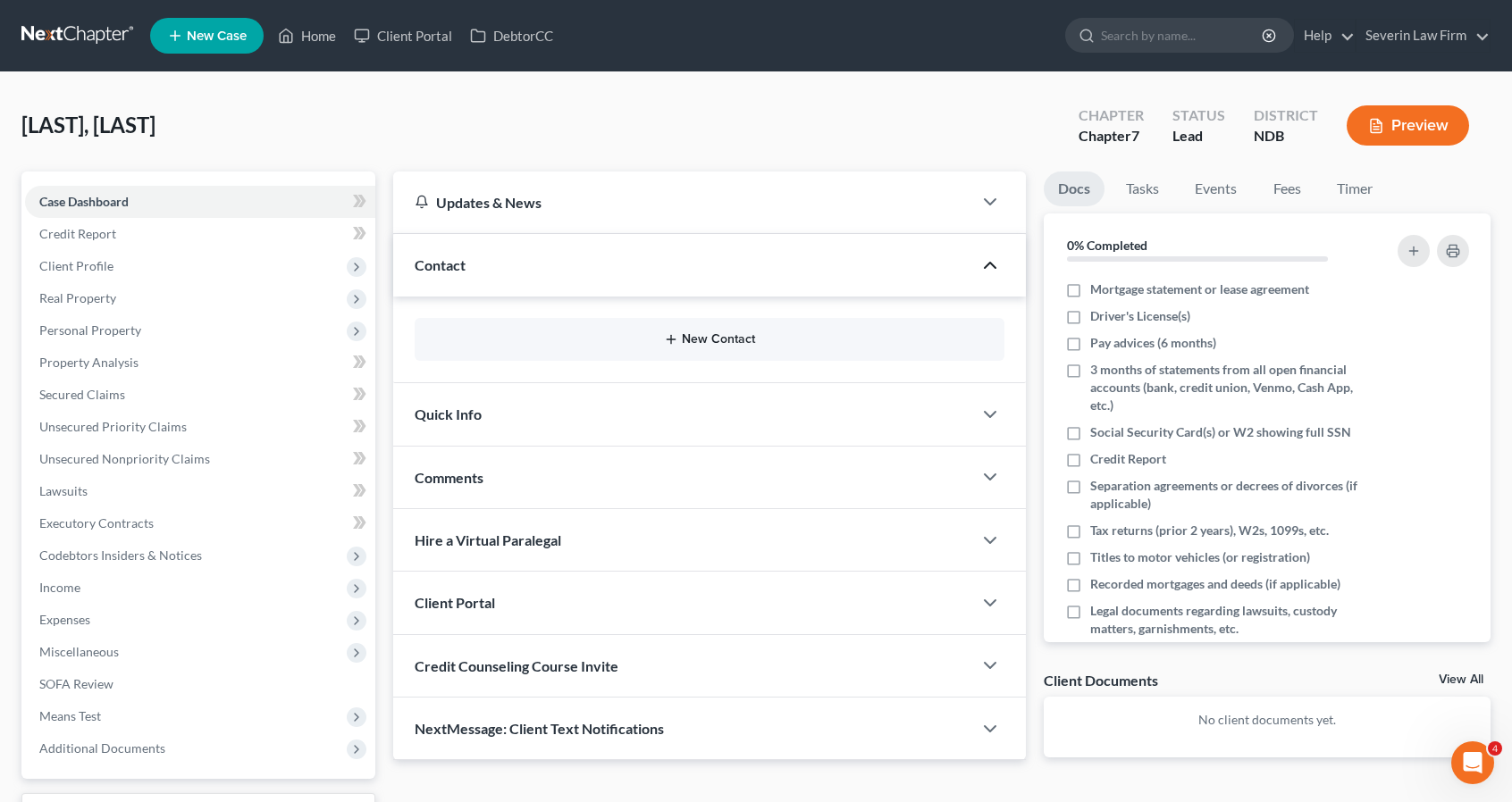 click on "New Contact" at bounding box center [710, 339] 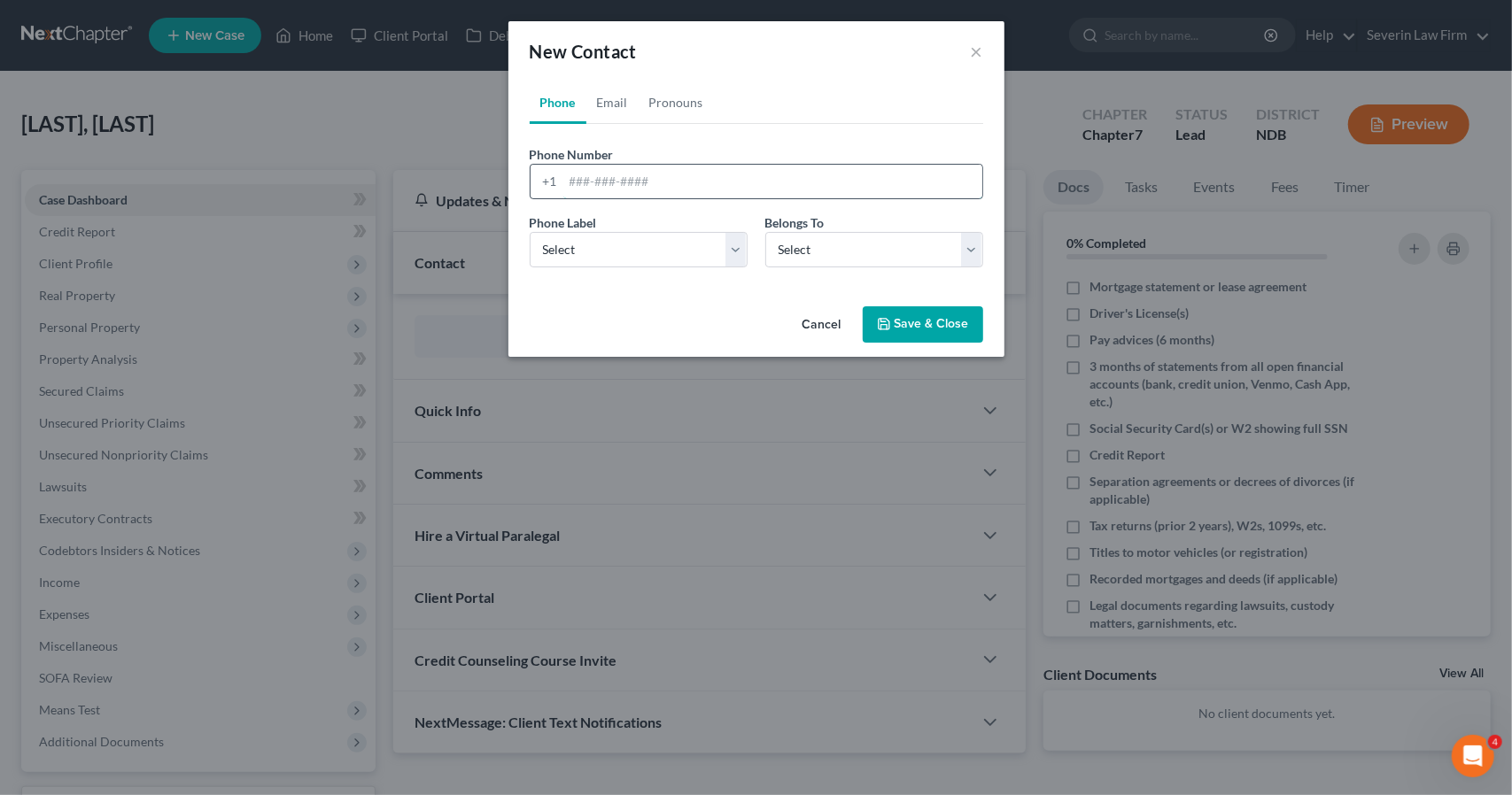 click at bounding box center (772, 181) 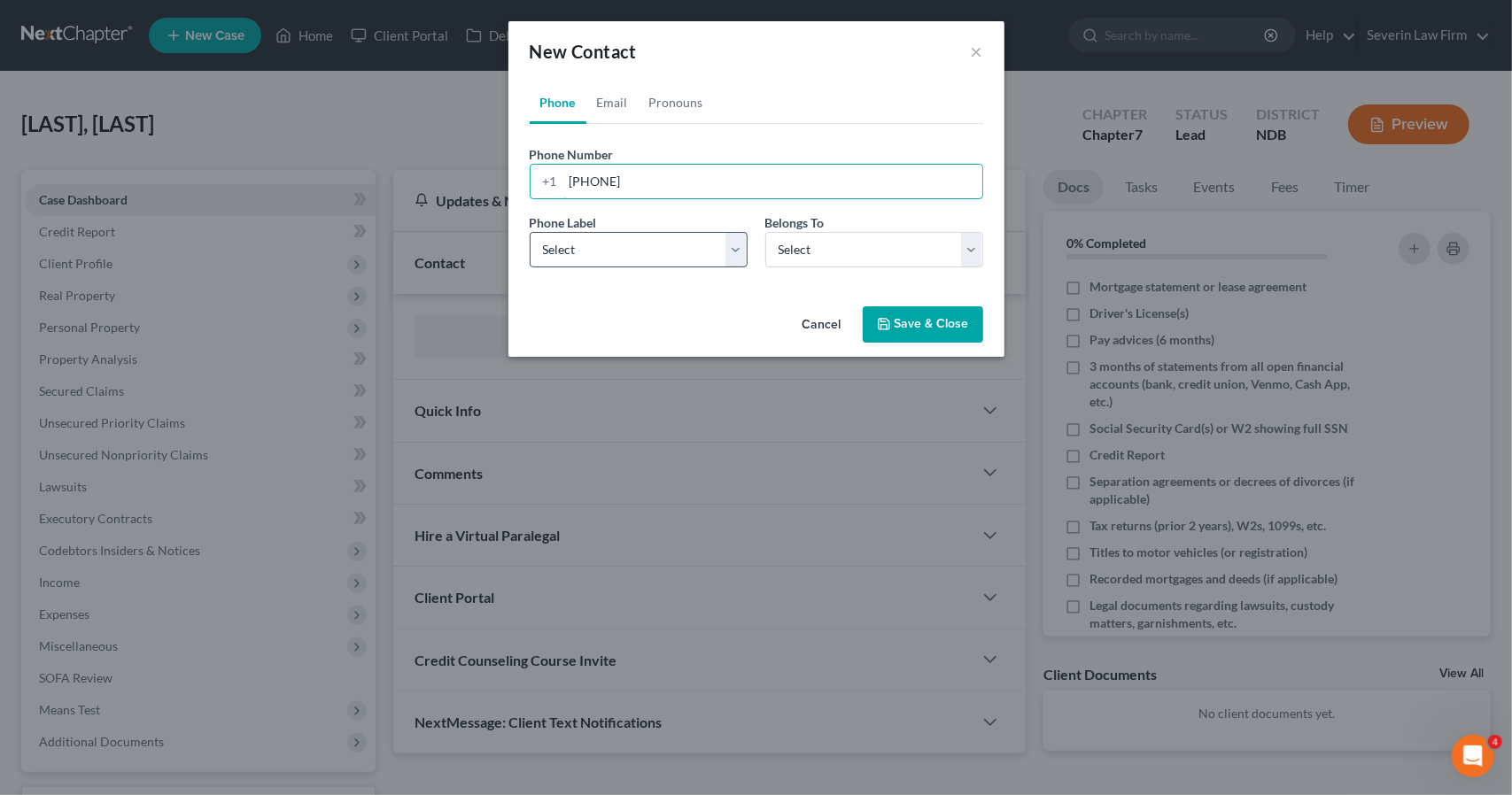 type on "[PHONE]" 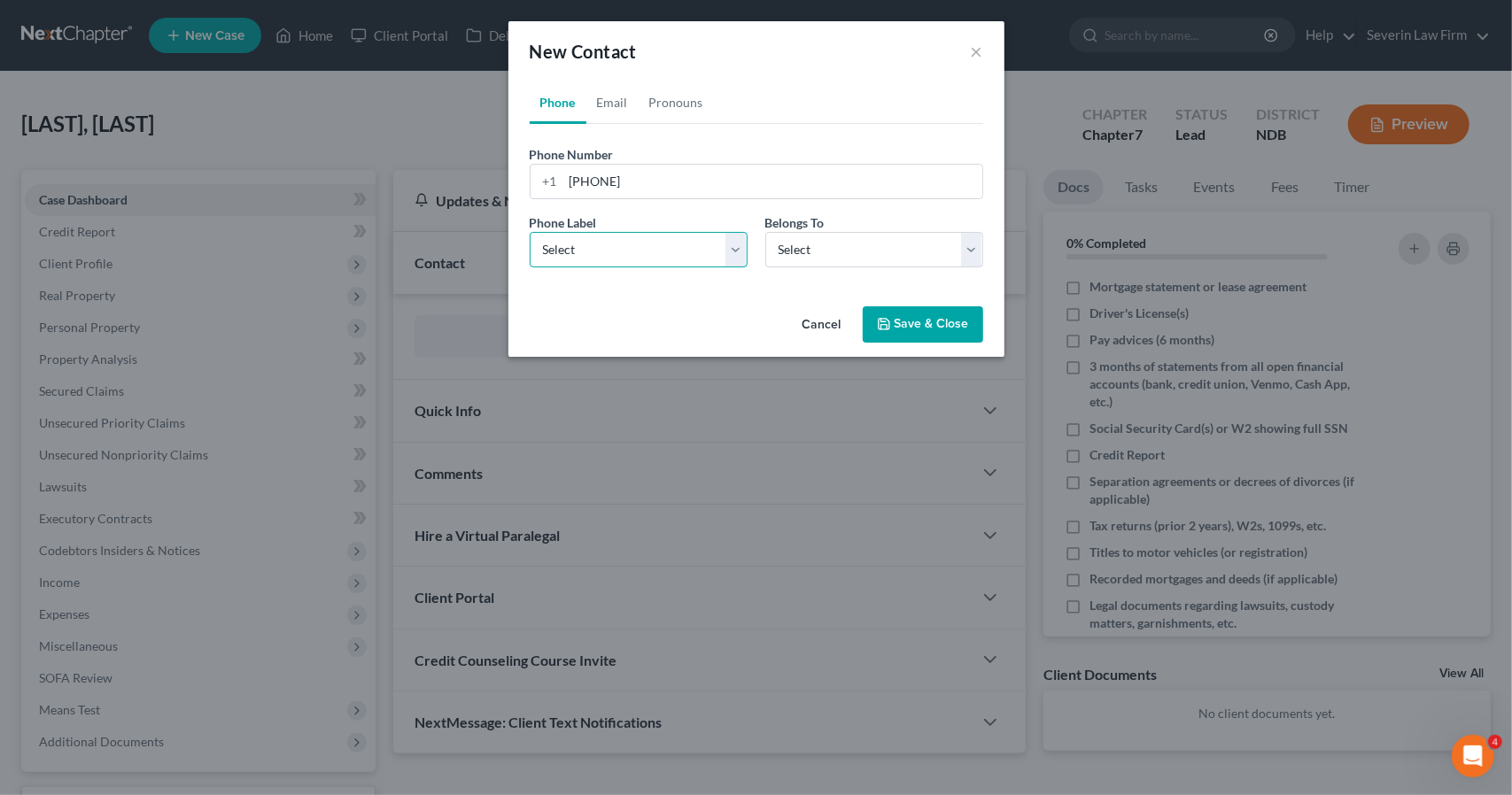 click on "Select Mobile Home Work Other" at bounding box center (639, 250) 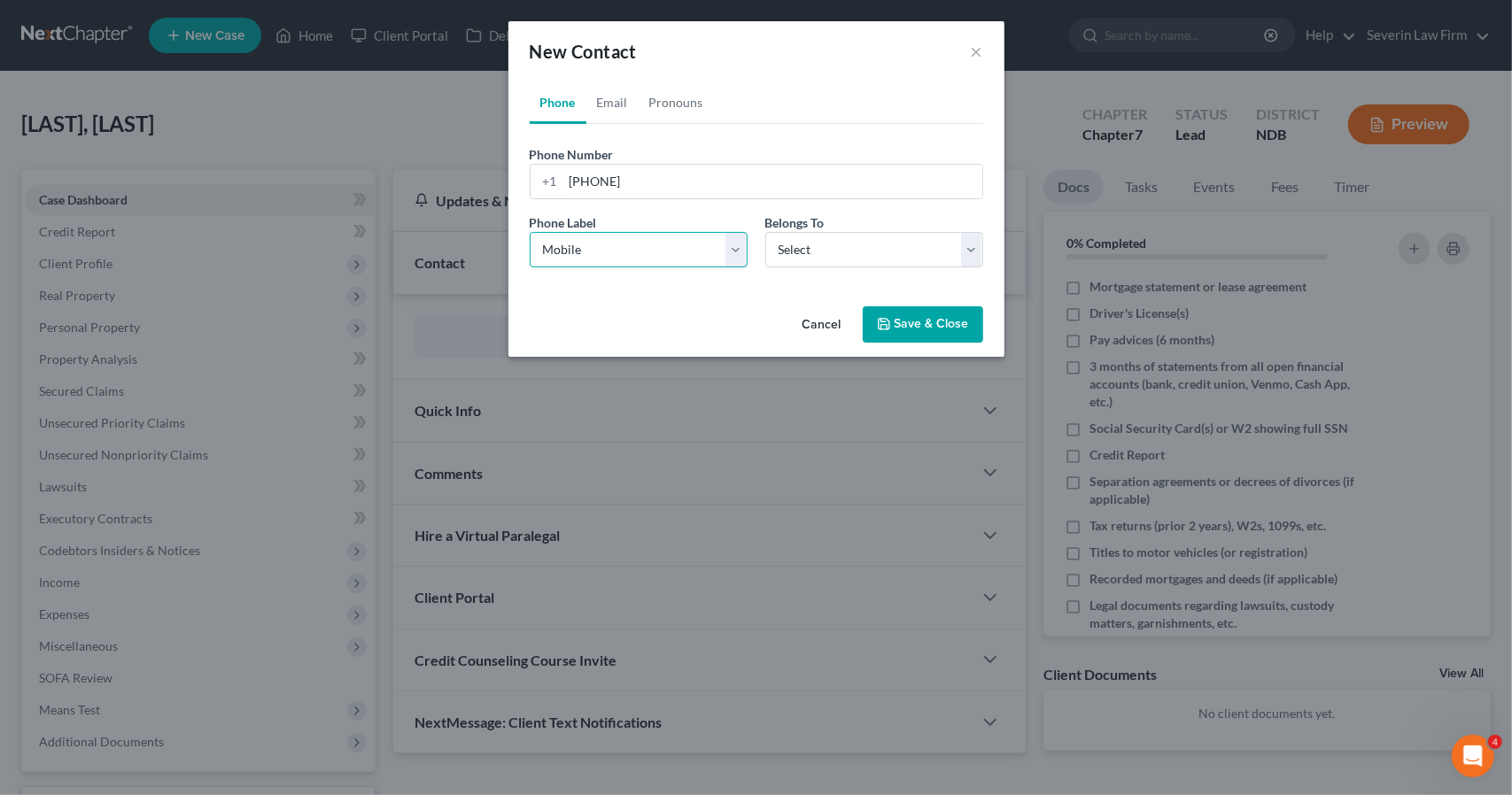 click on "Select Mobile Home Work Other" at bounding box center (639, 250) 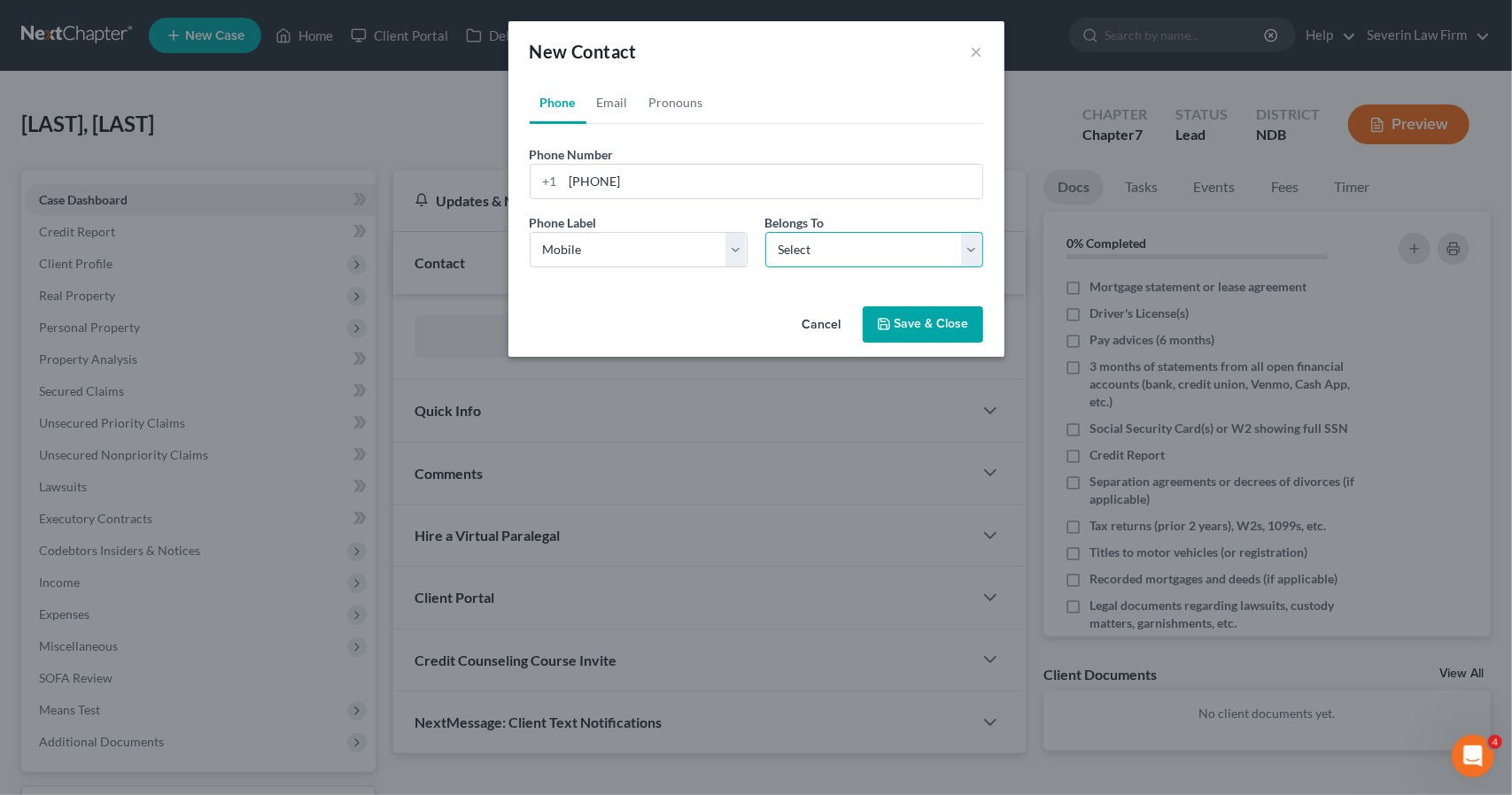 drag, startPoint x: 799, startPoint y: 251, endPoint x: 808, endPoint y: 254, distance: 9.486833 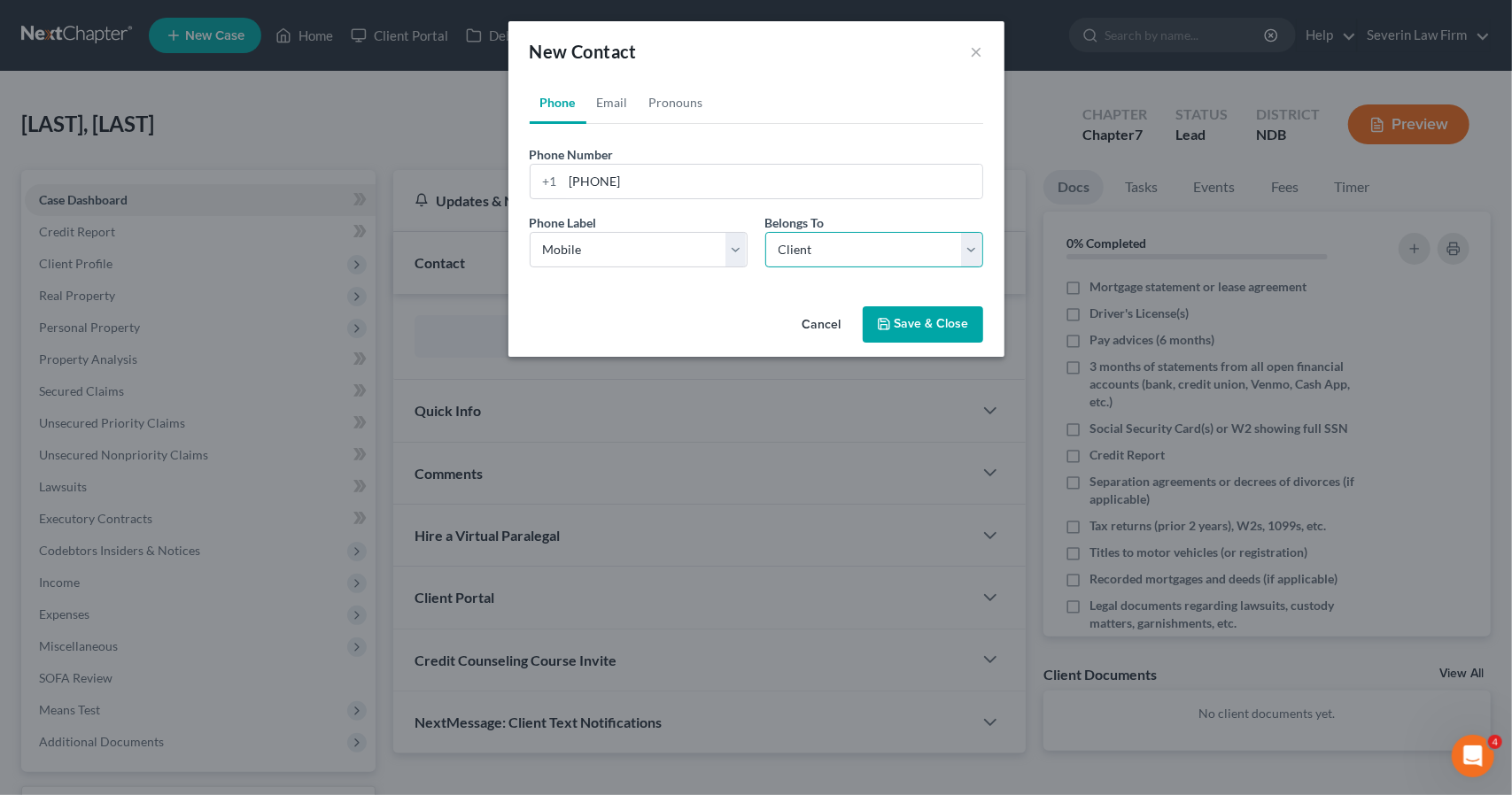 click on "Select Client Other" at bounding box center (874, 250) 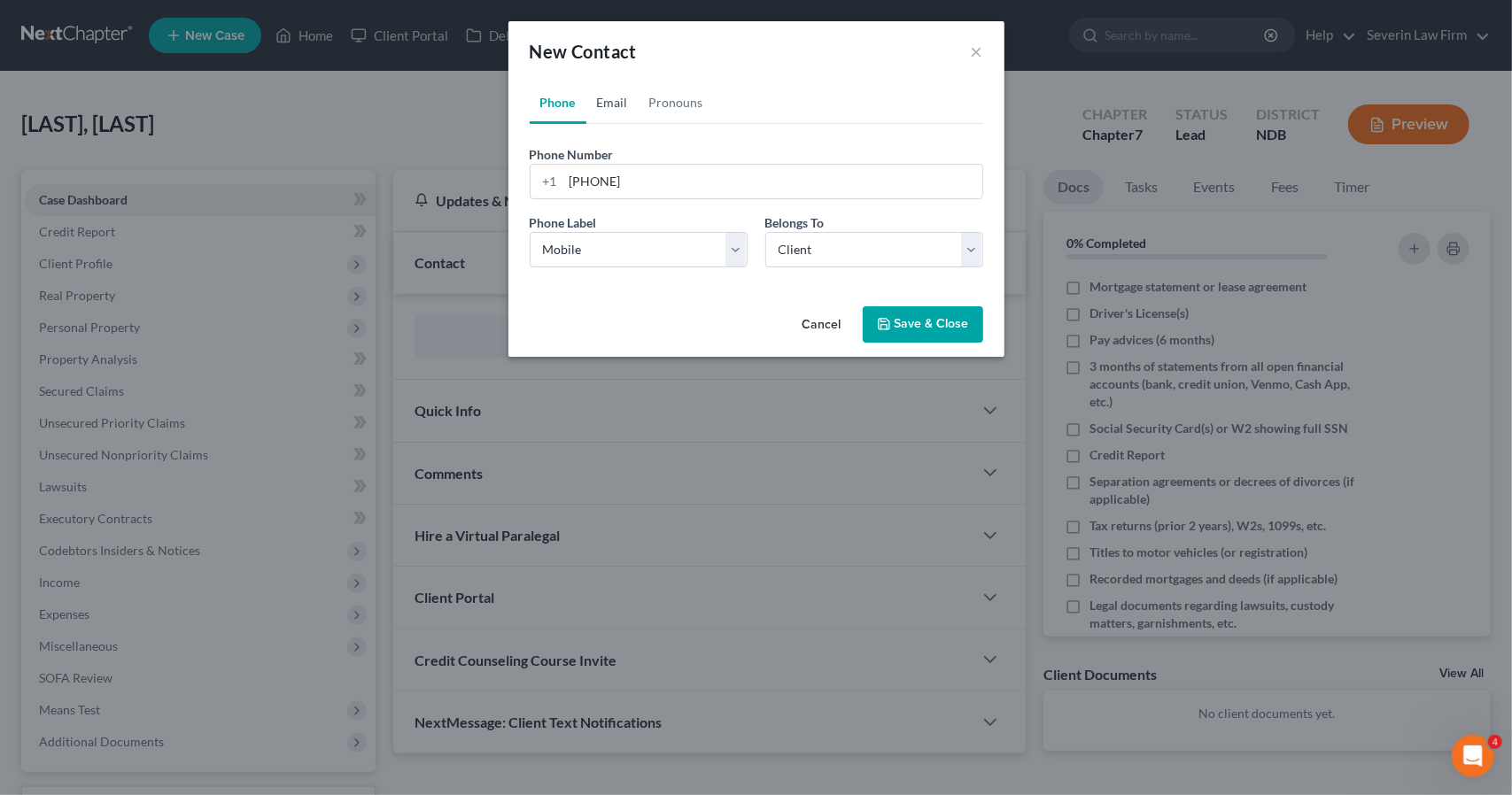 click on "Email" at bounding box center (612, 103) 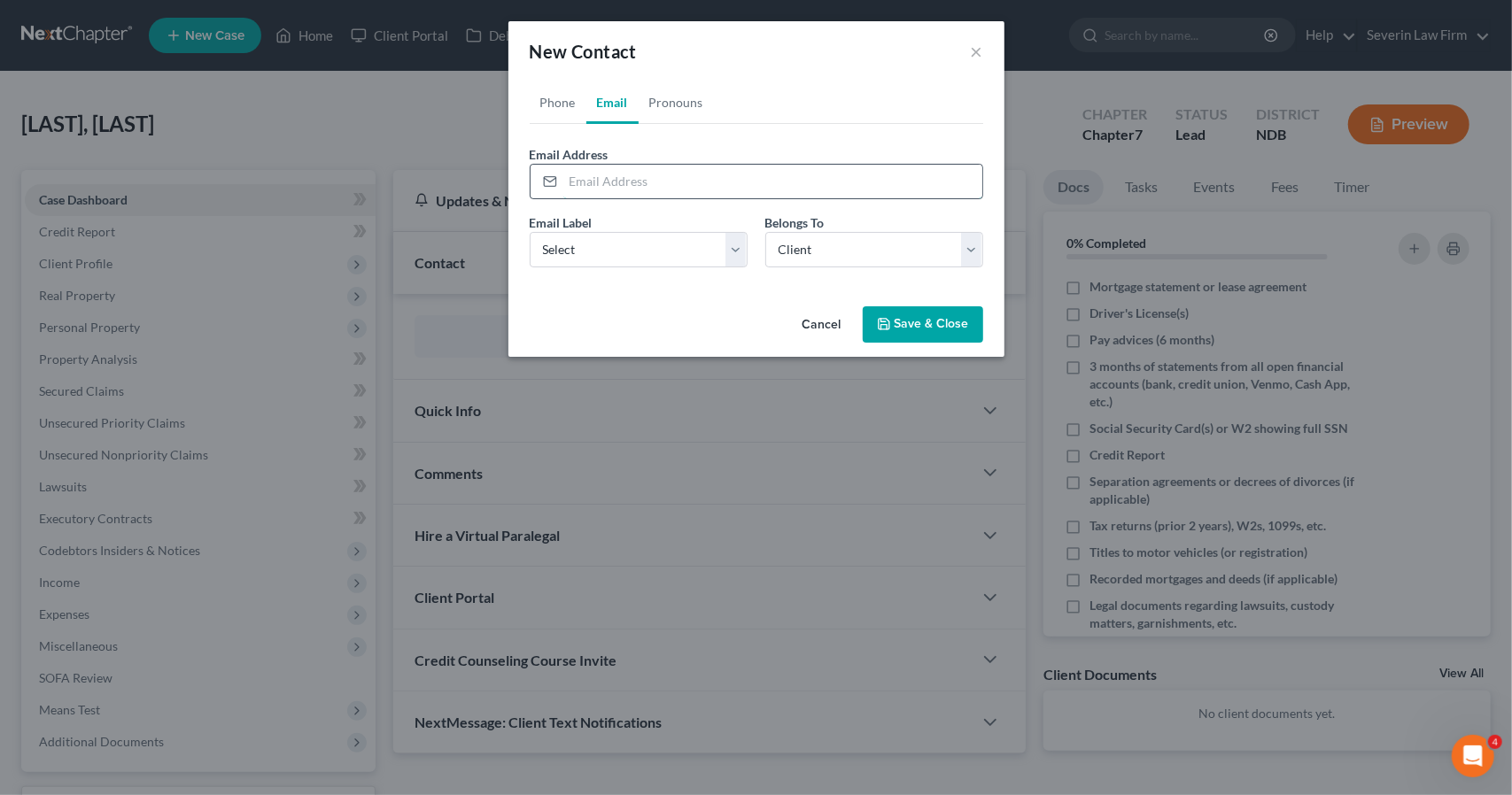 click at bounding box center (772, 181) 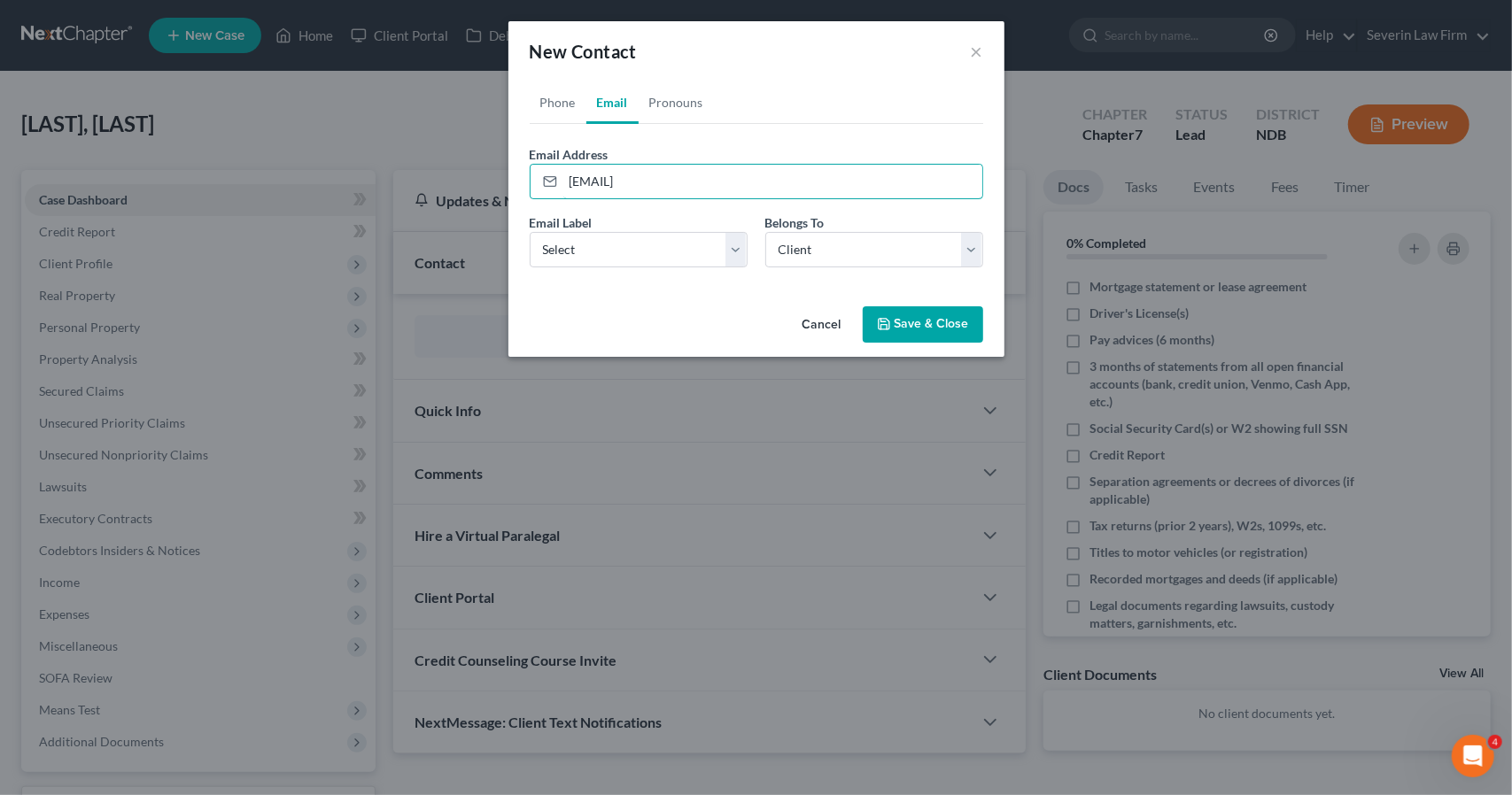 type on "[EMAIL]" 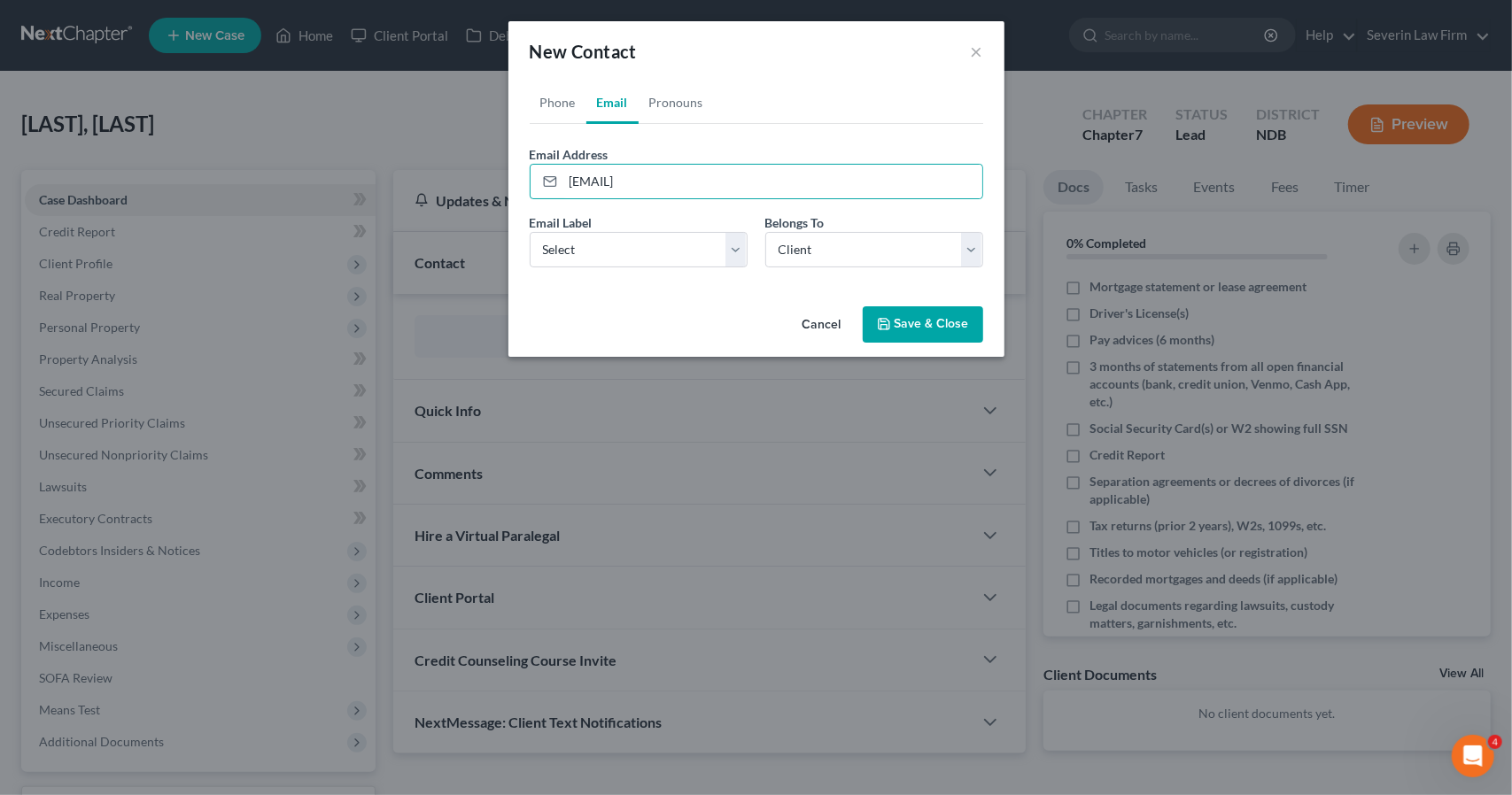 click on "Save & Close" at bounding box center [923, 325] 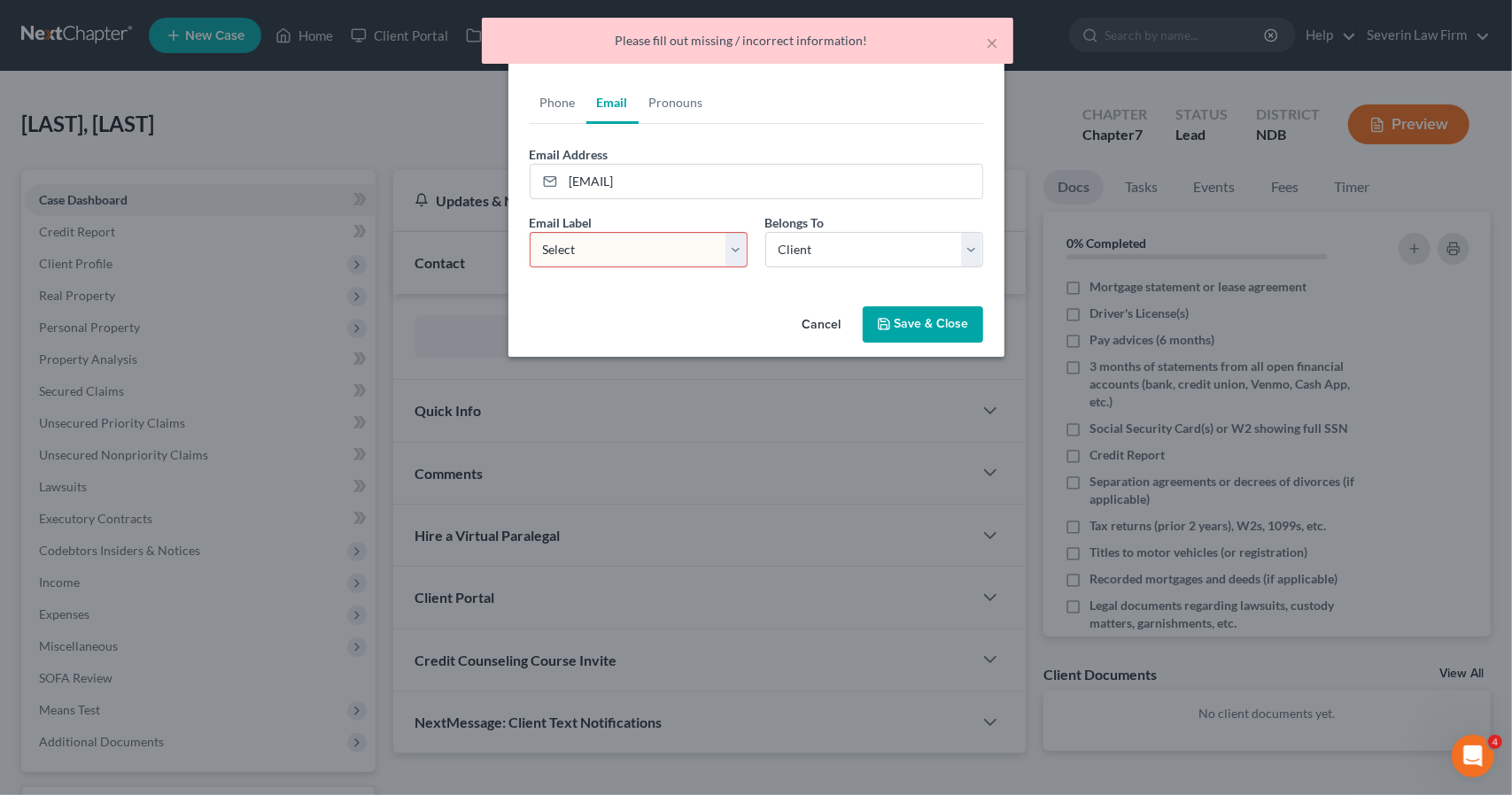 click on "Select Home Work Other" at bounding box center (639, 250) 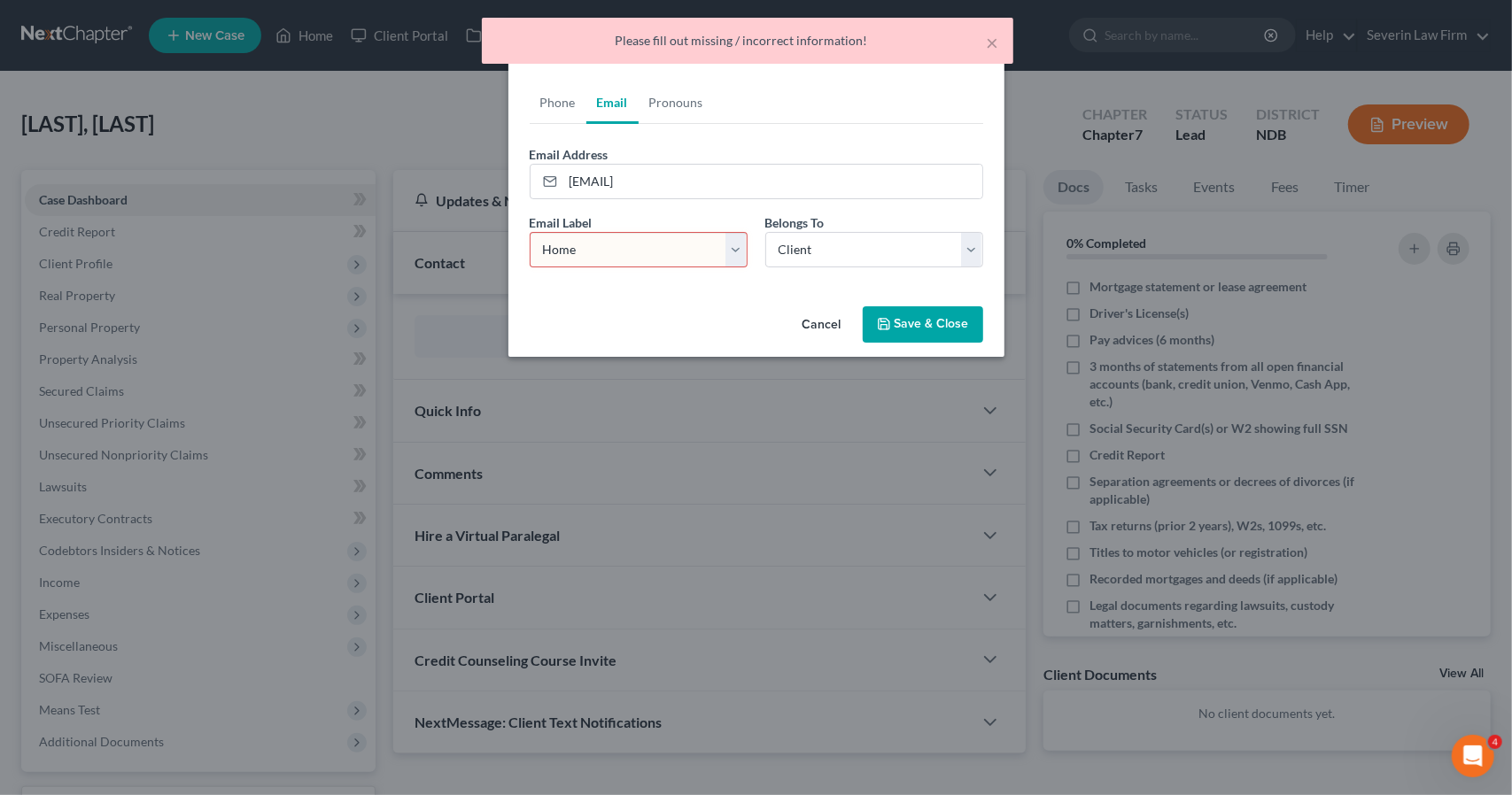 click on "Select Home Work Other" at bounding box center (639, 250) 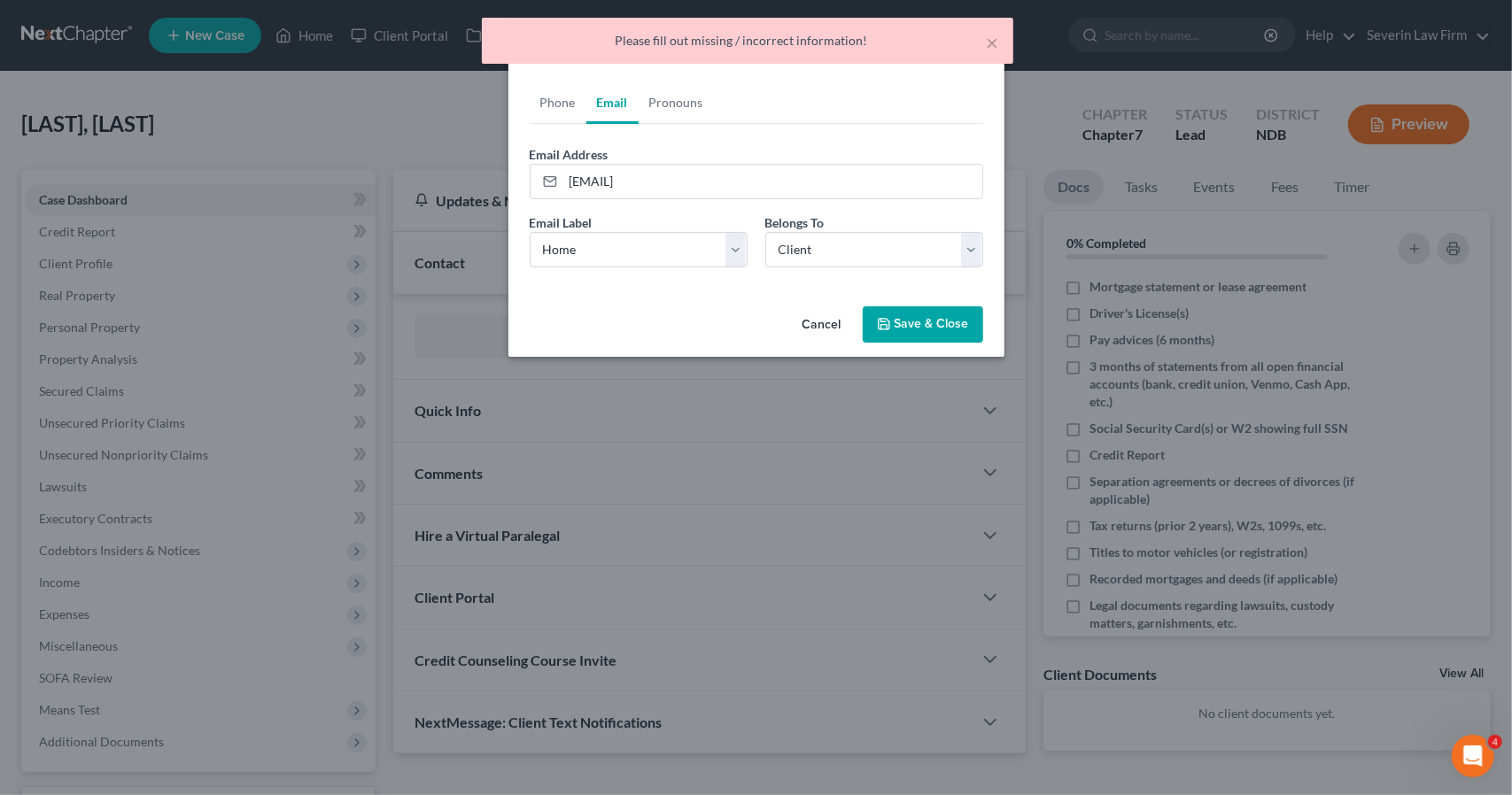 click on "Save & Close" at bounding box center (923, 325) 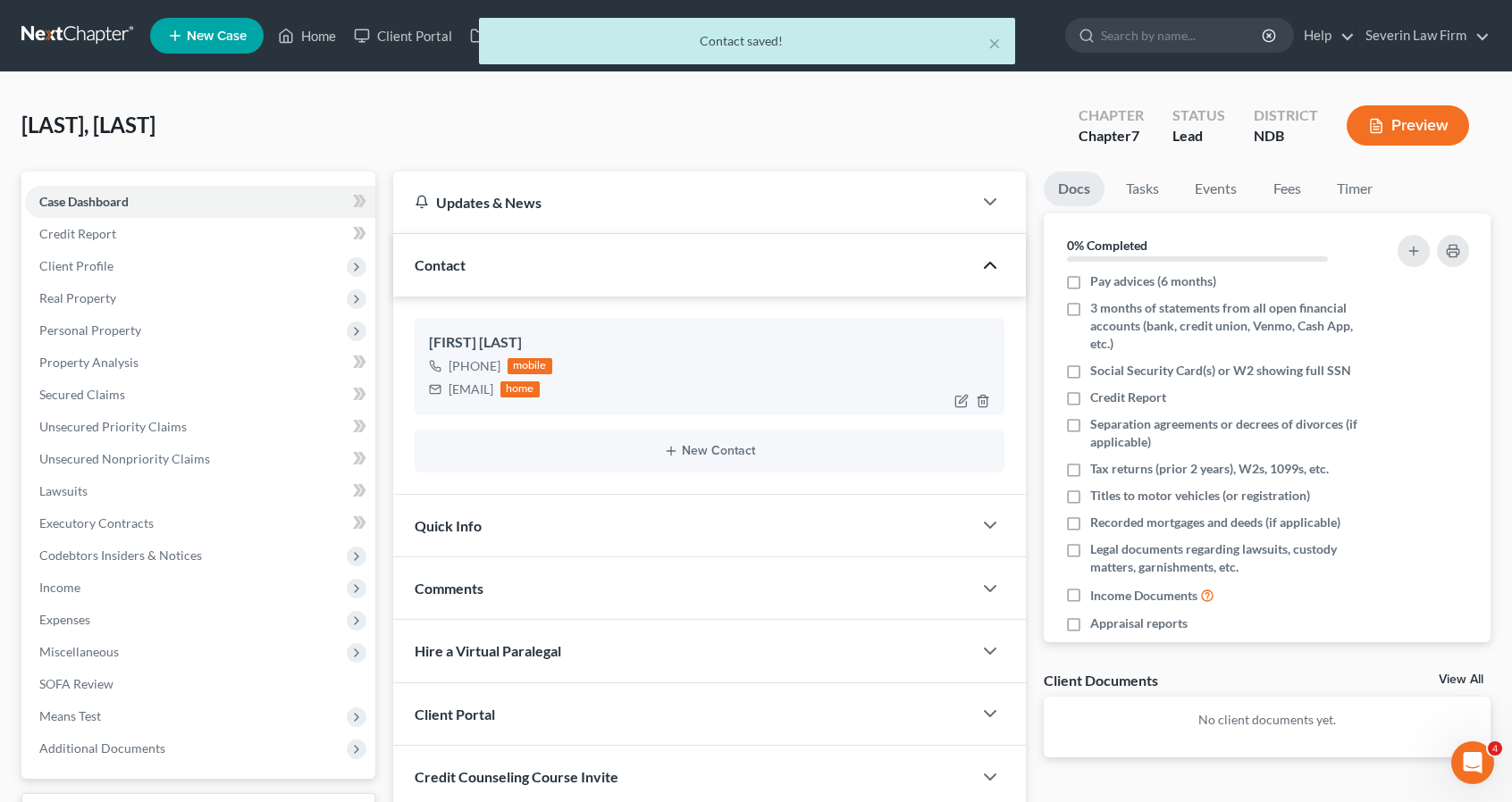 scroll, scrollTop: 89, scrollLeft: 0, axis: vertical 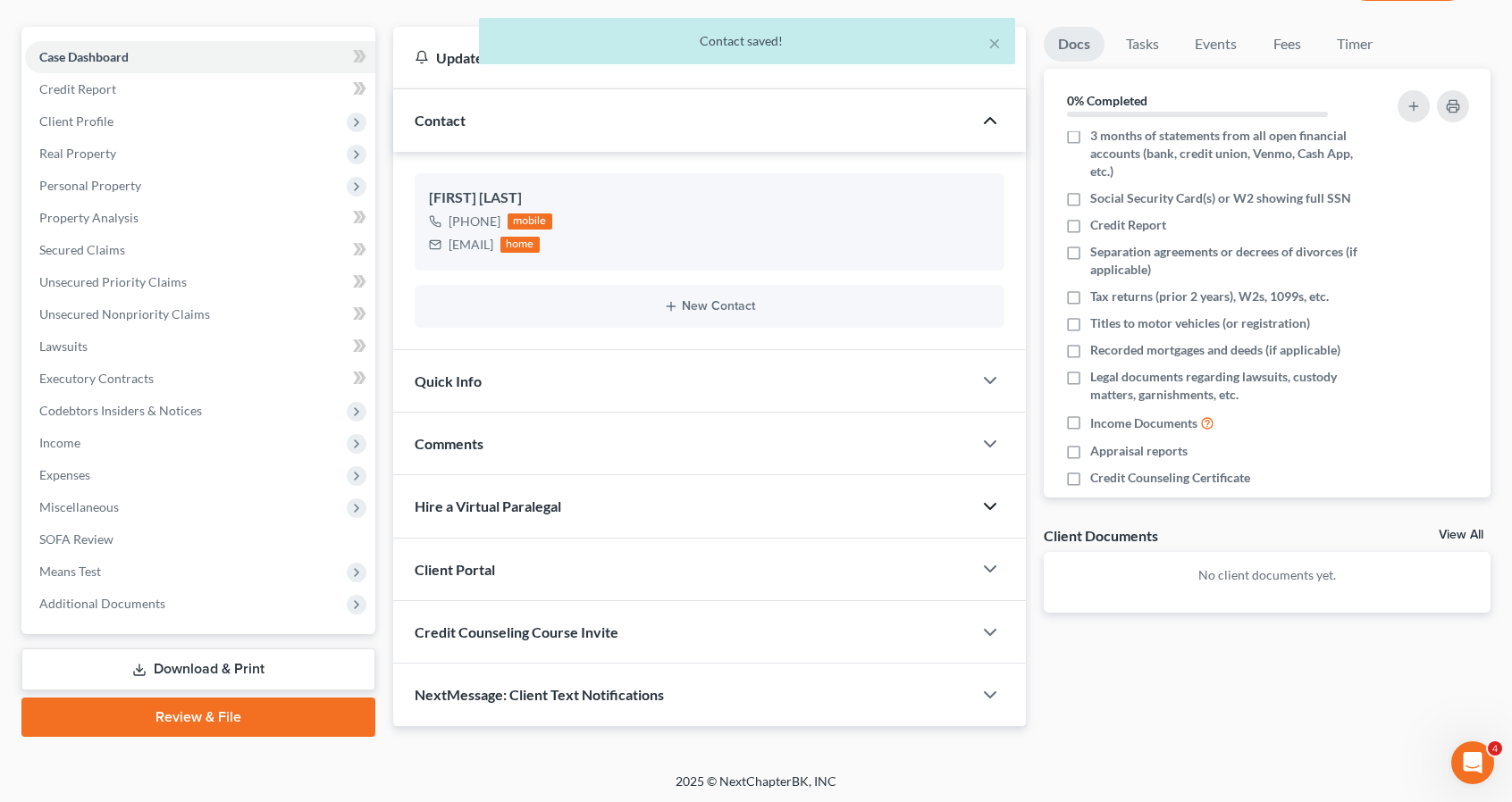 click 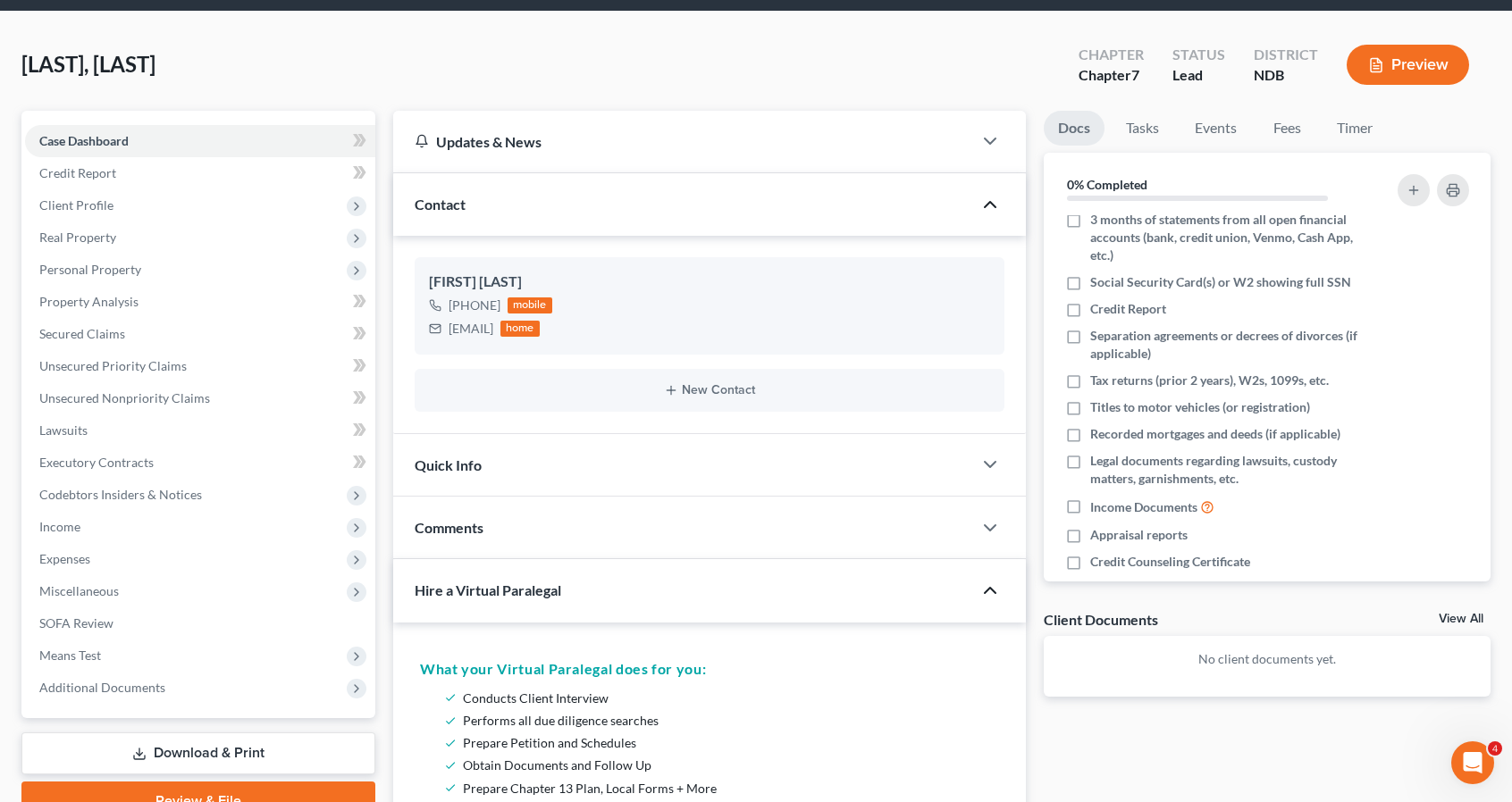 scroll, scrollTop: 89, scrollLeft: 0, axis: vertical 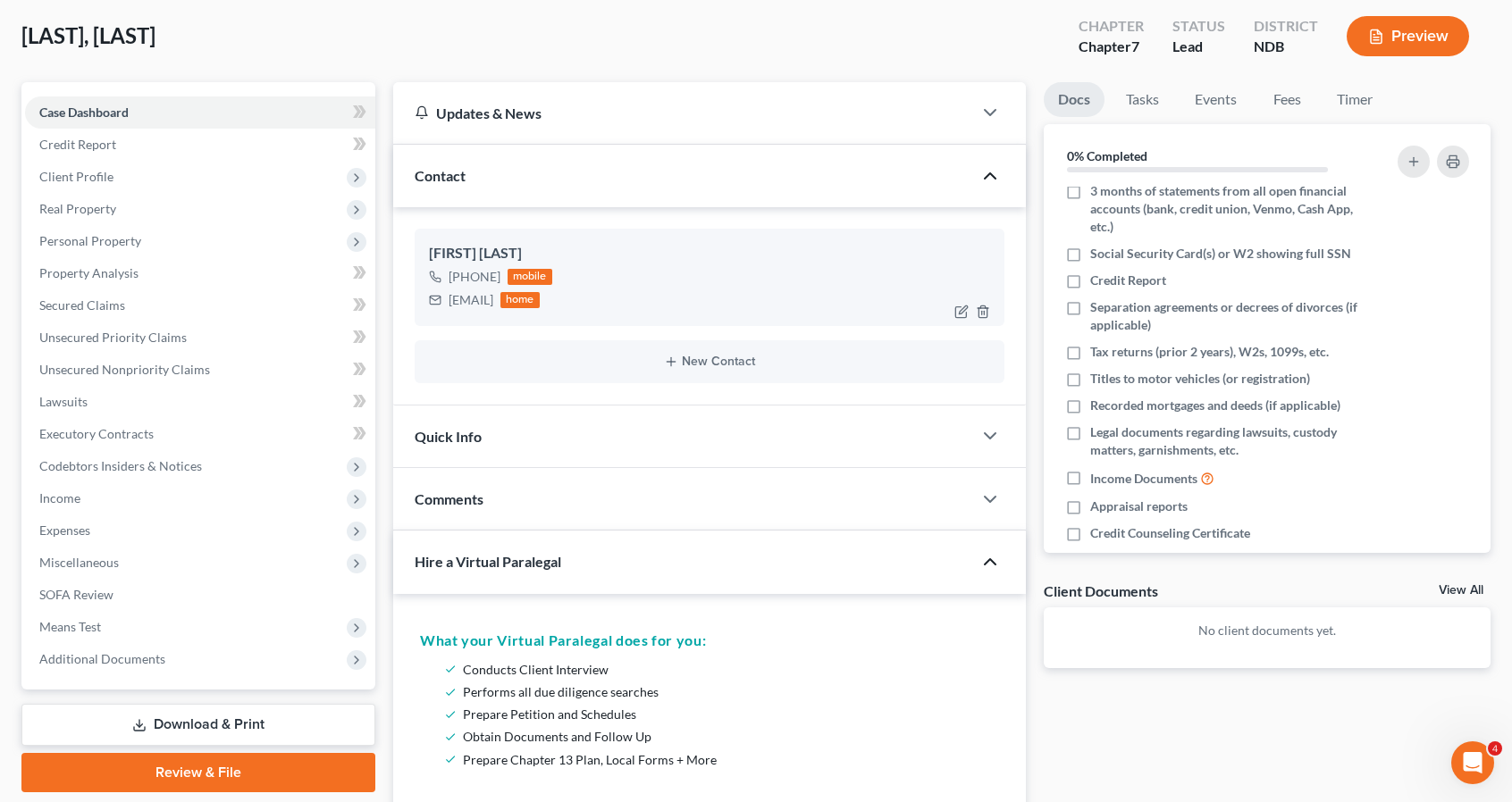 drag, startPoint x: 449, startPoint y: 299, endPoint x: 594, endPoint y: 295, distance: 145.05516 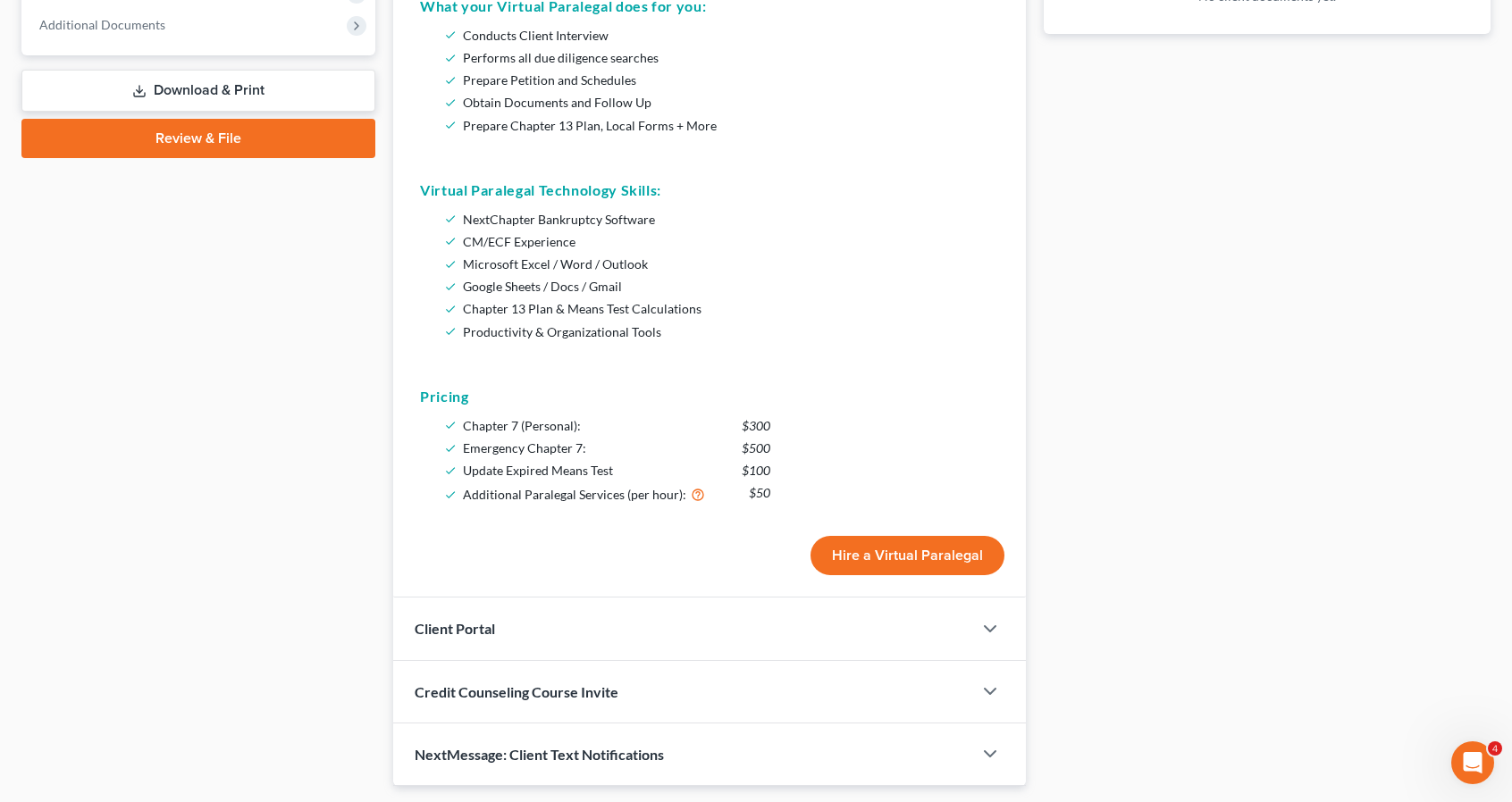 scroll, scrollTop: 772, scrollLeft: 0, axis: vertical 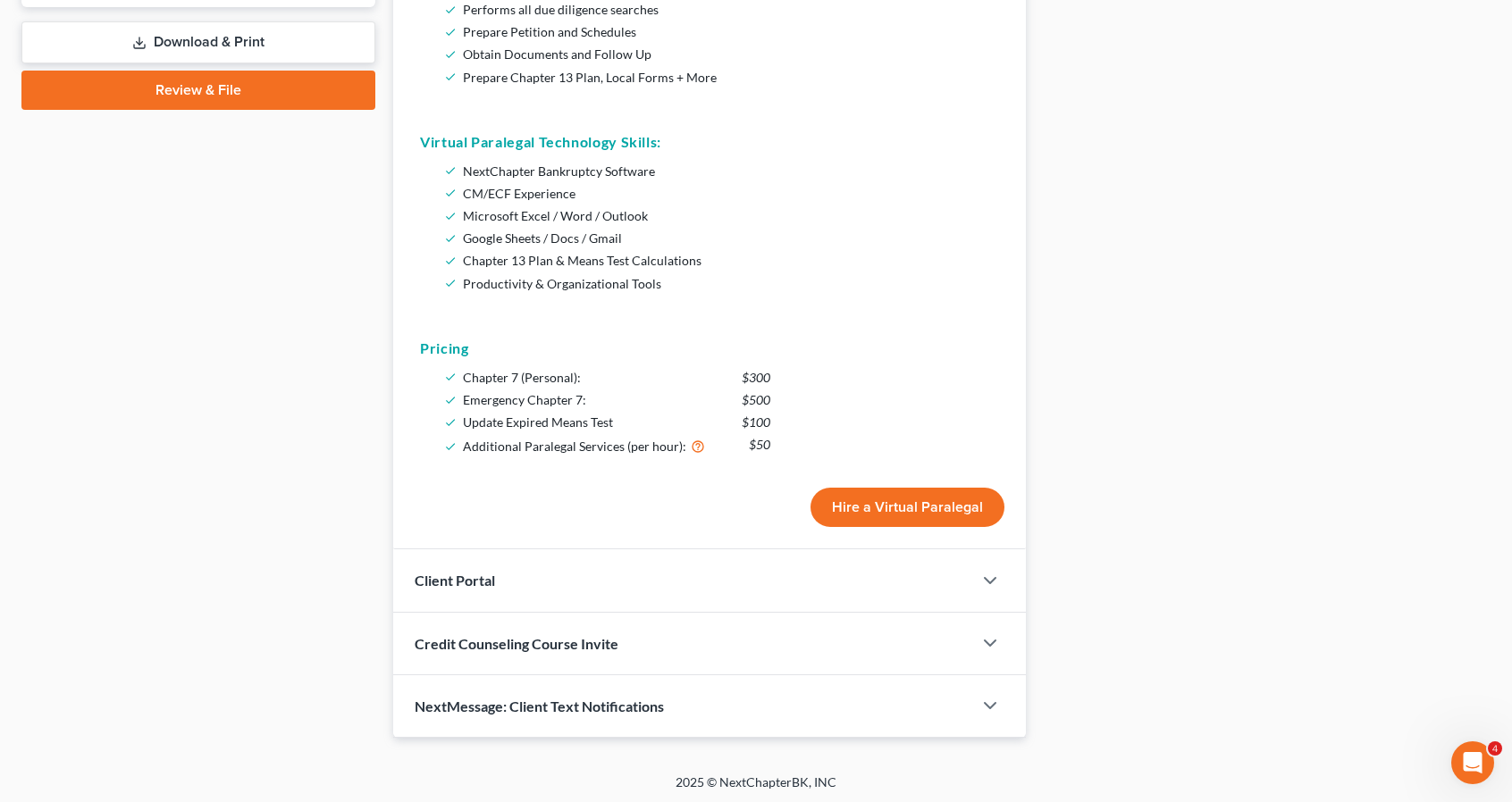 click on "Client Portal" at bounding box center (683, 580) 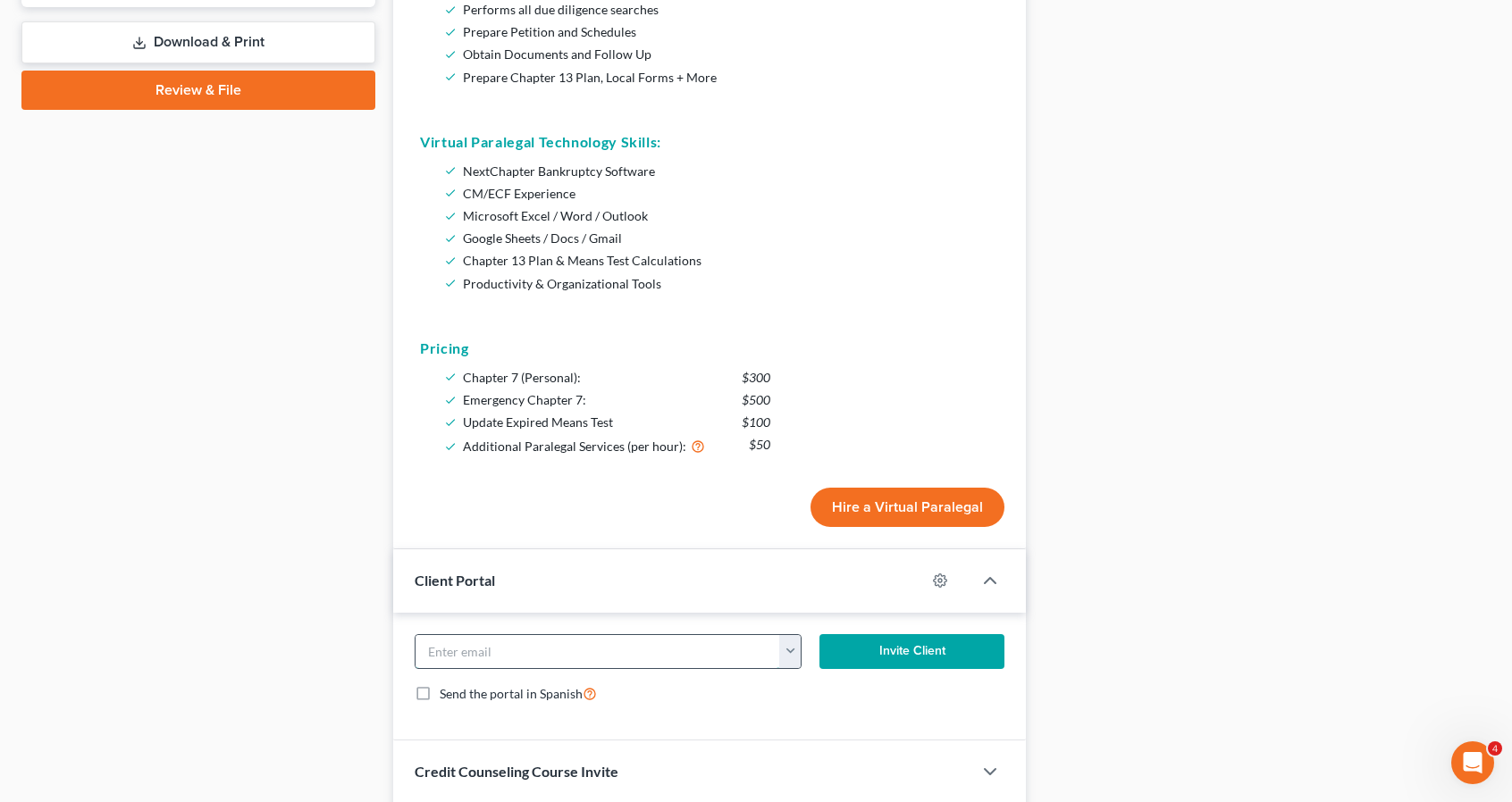 drag, startPoint x: 461, startPoint y: 651, endPoint x: 469, endPoint y: 644, distance: 10.6301458 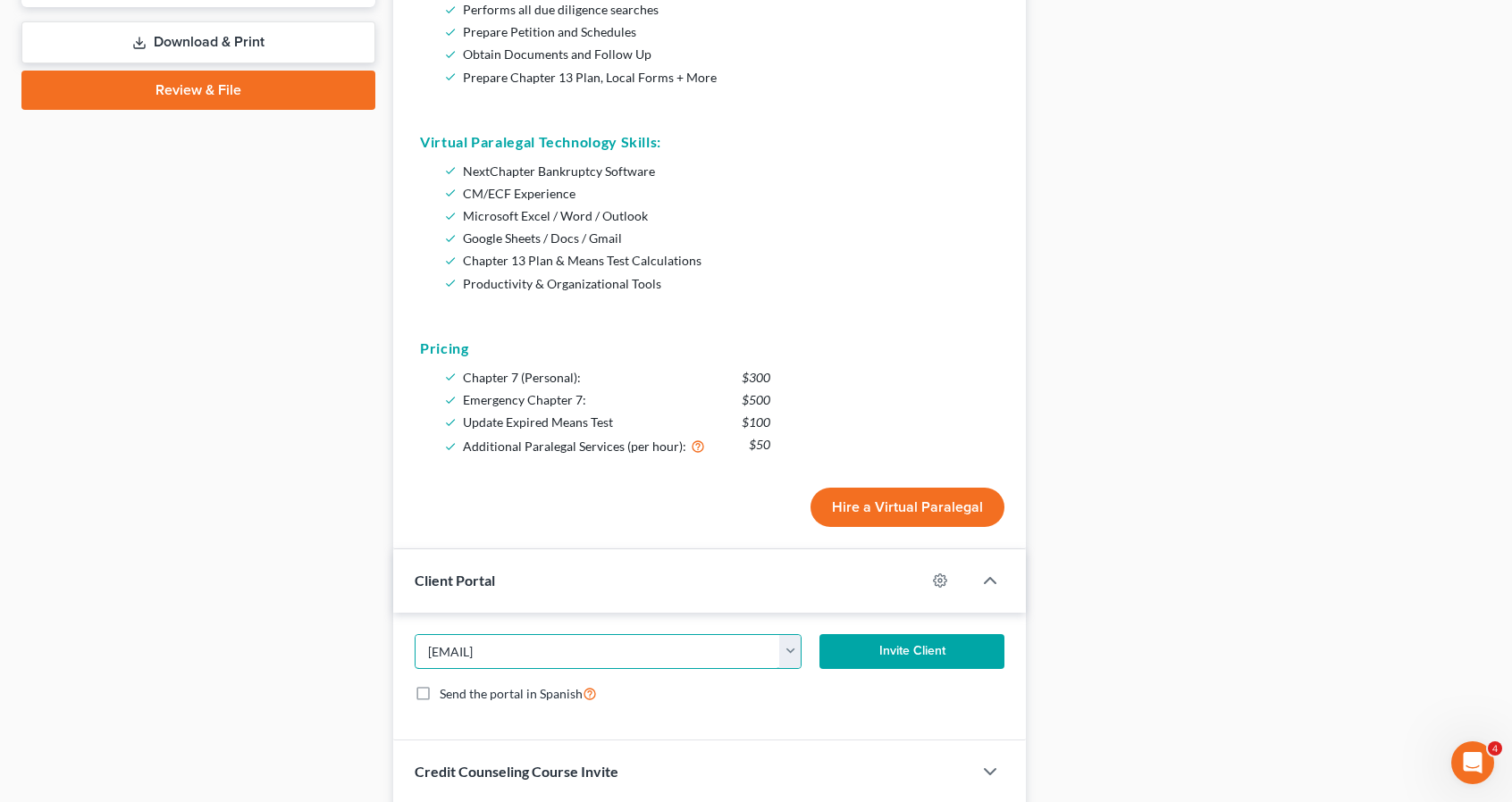 type on "[EMAIL]" 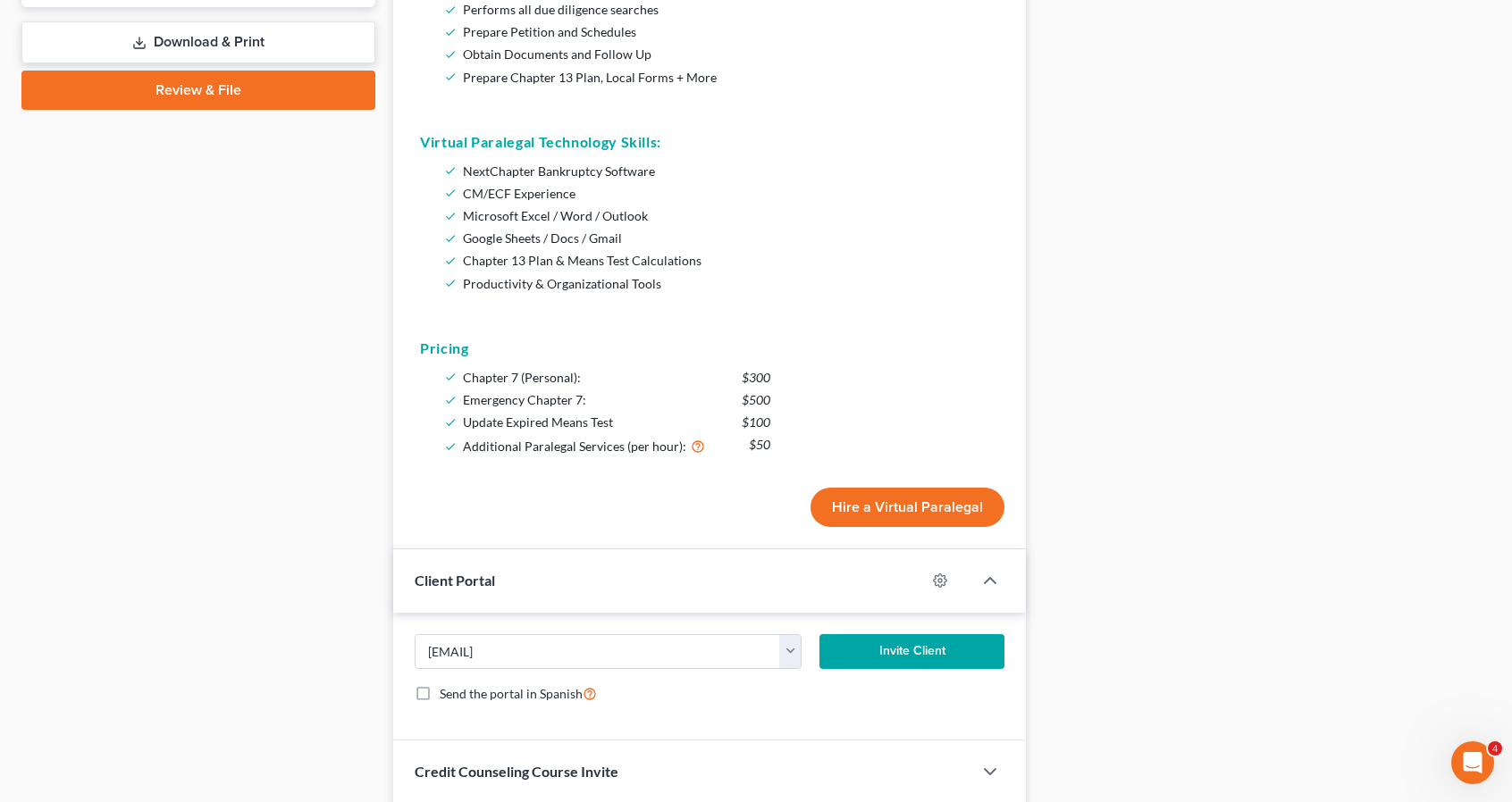 click on "Invite Client" at bounding box center [911, 652] 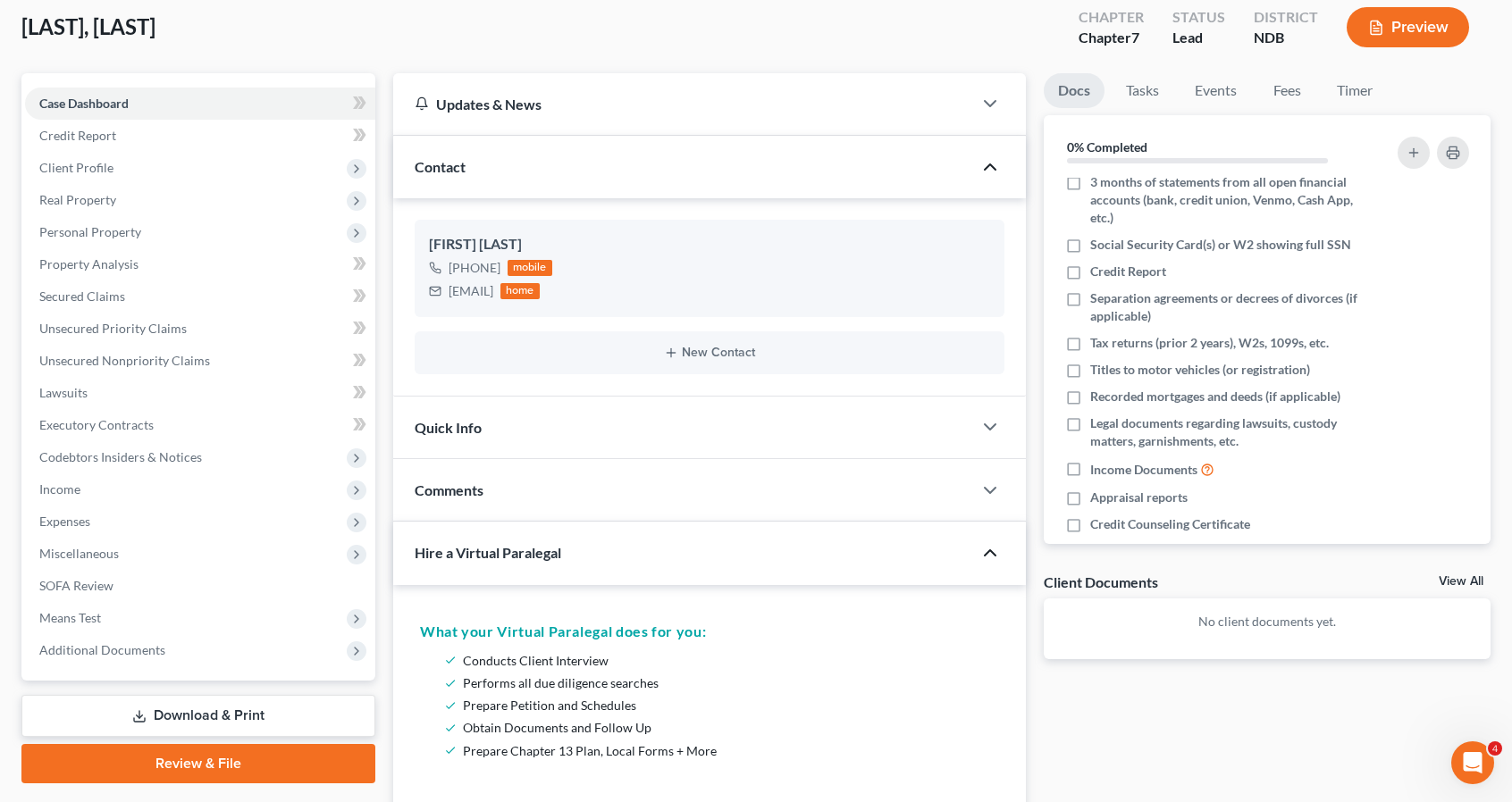 scroll, scrollTop: 57, scrollLeft: 0, axis: vertical 